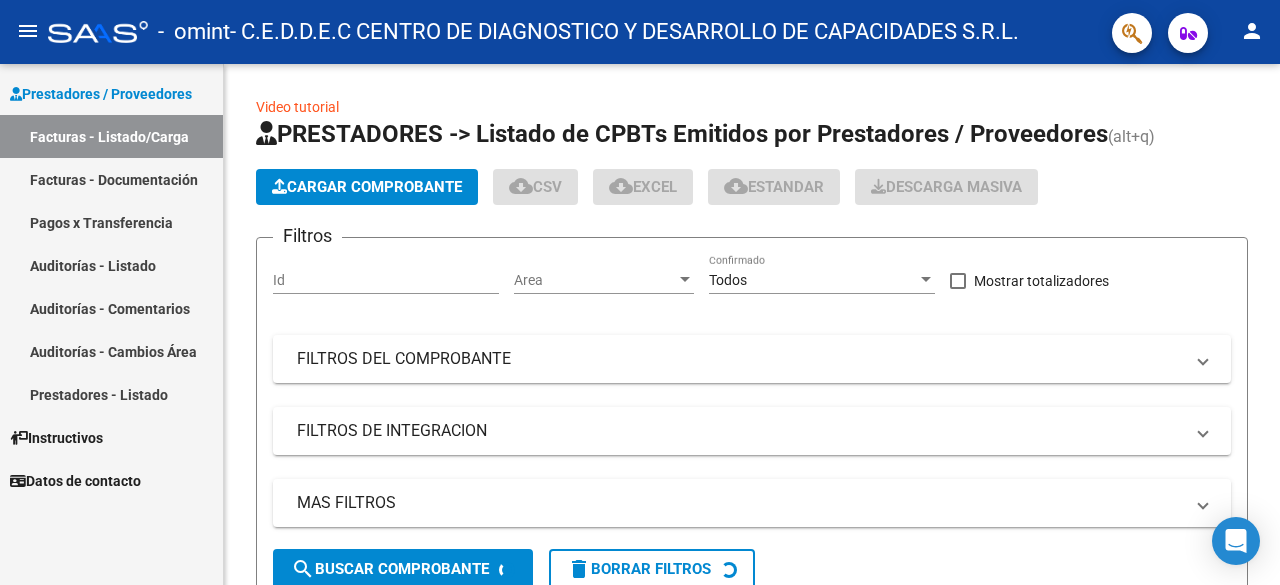 scroll, scrollTop: 0, scrollLeft: 0, axis: both 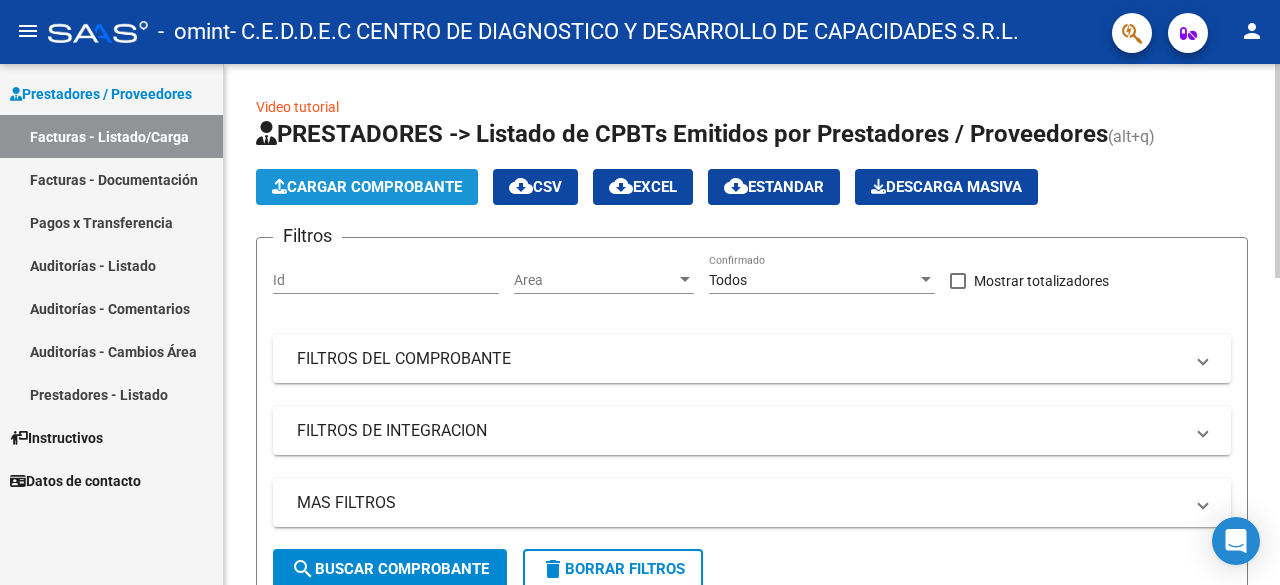 click on "Cargar Comprobante" 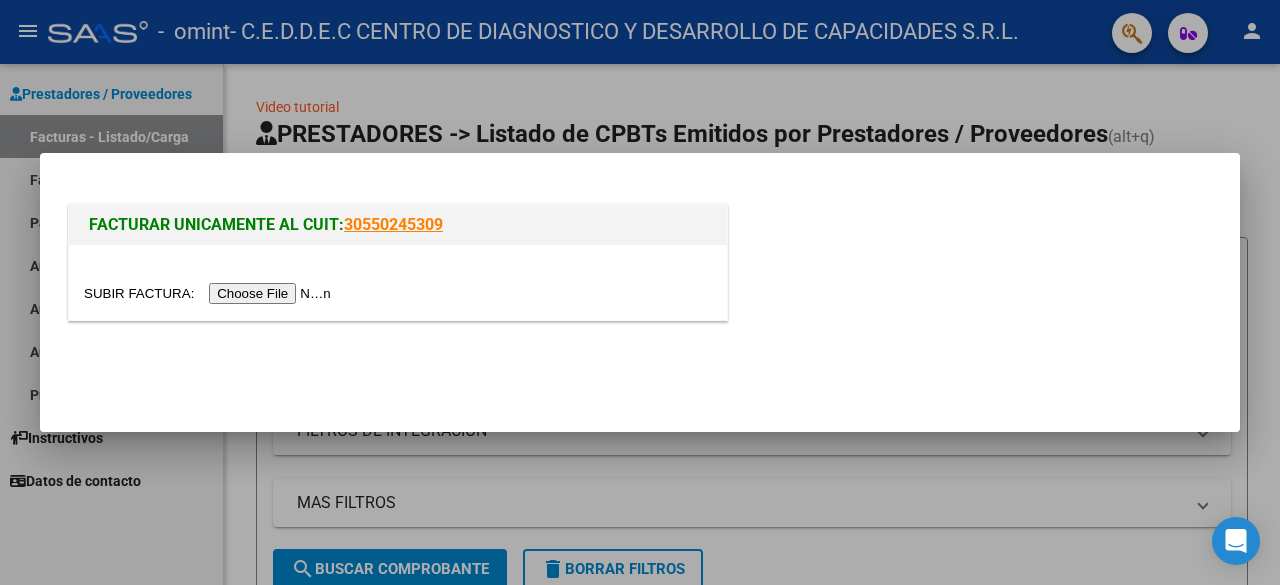 click at bounding box center [210, 293] 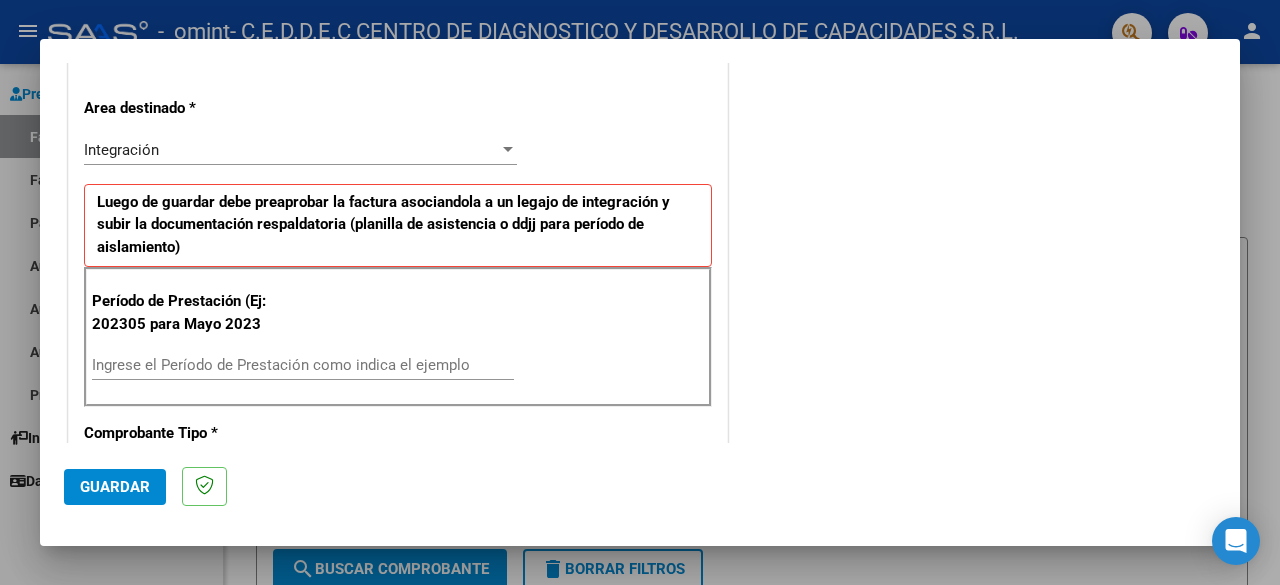 scroll, scrollTop: 500, scrollLeft: 0, axis: vertical 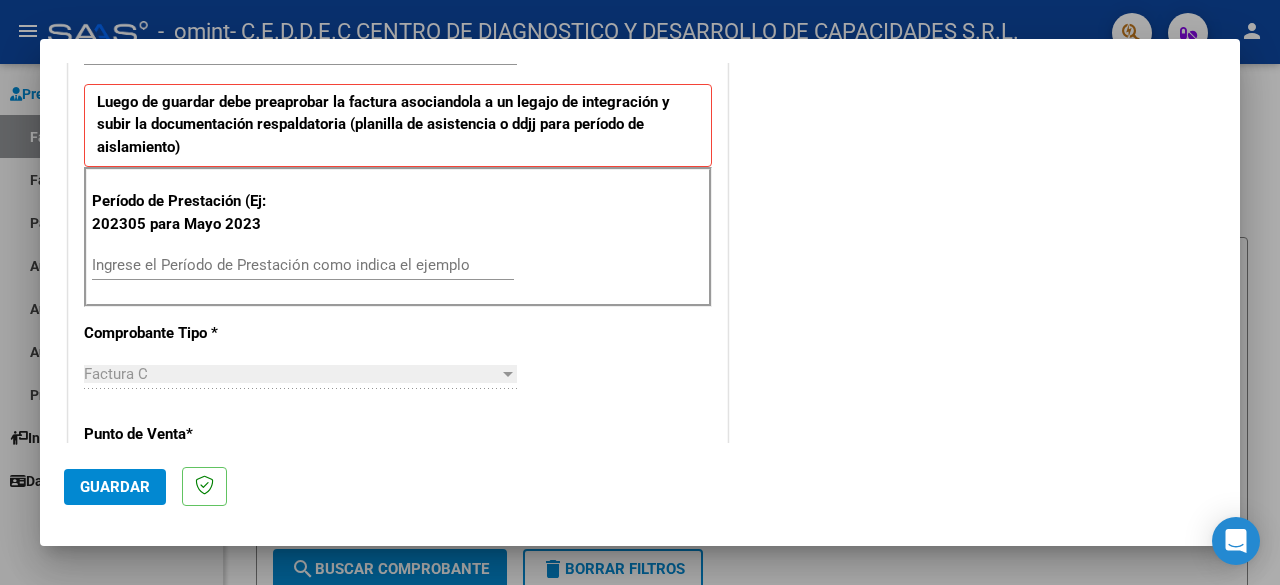 click on "Ingrese el Período de Prestación como indica el ejemplo" at bounding box center (303, 265) 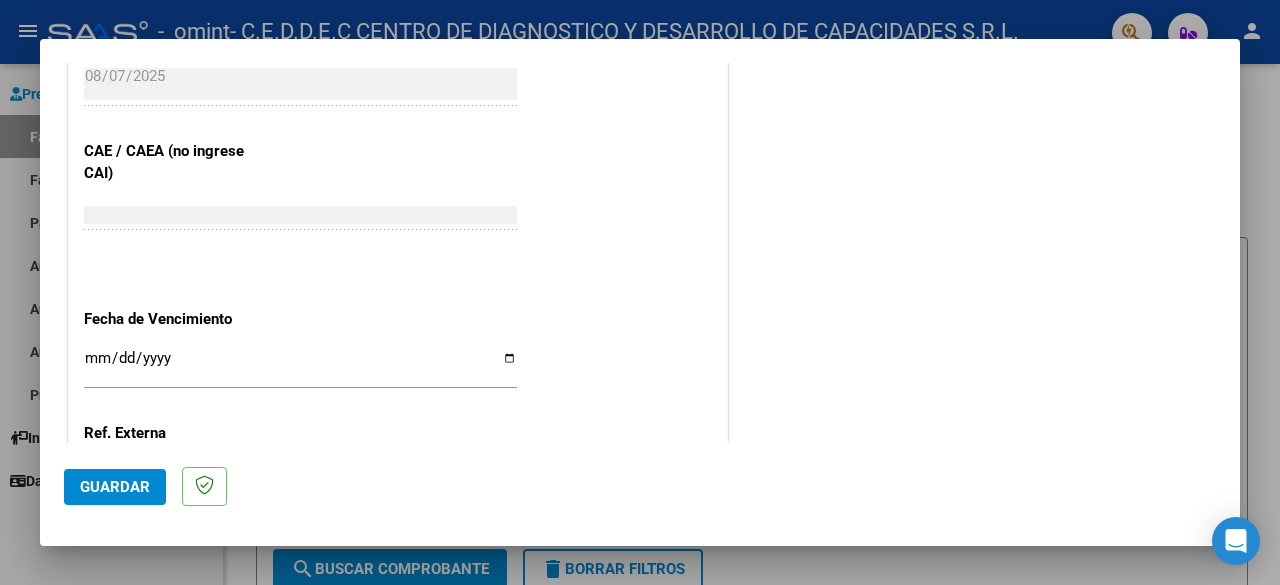 scroll, scrollTop: 1300, scrollLeft: 0, axis: vertical 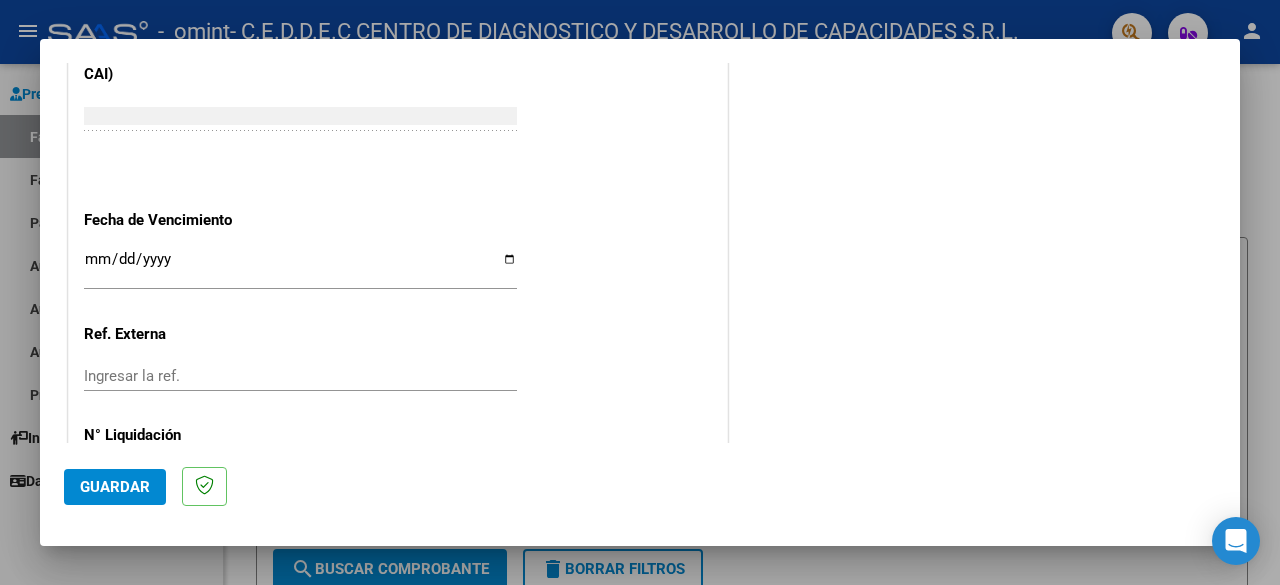type on "202507" 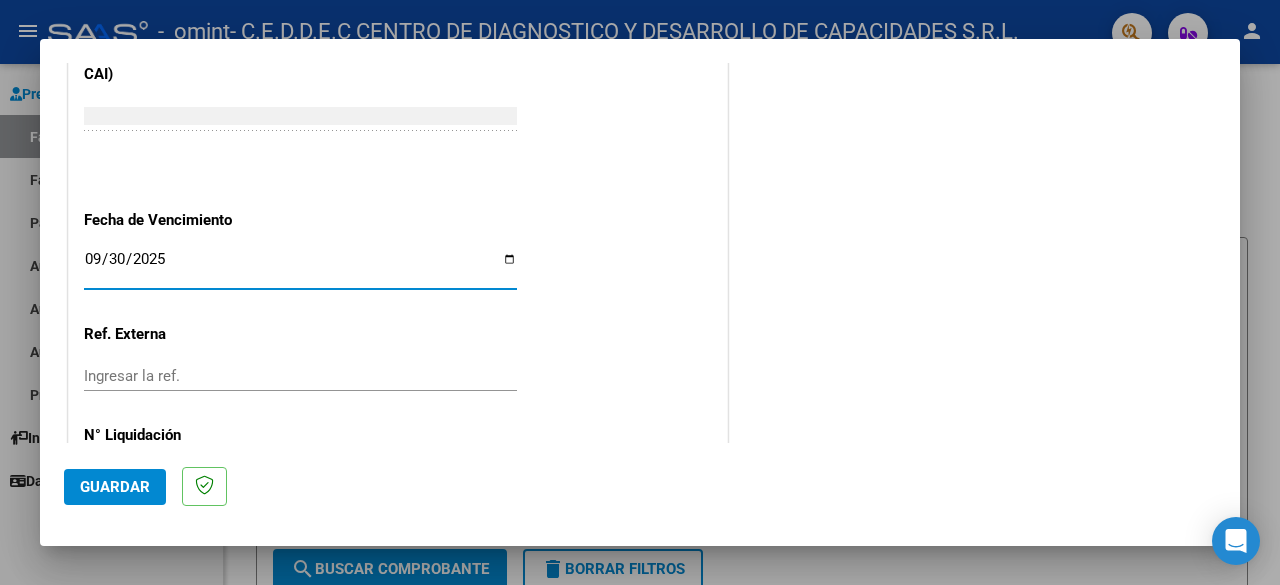 type on "2025-09-30" 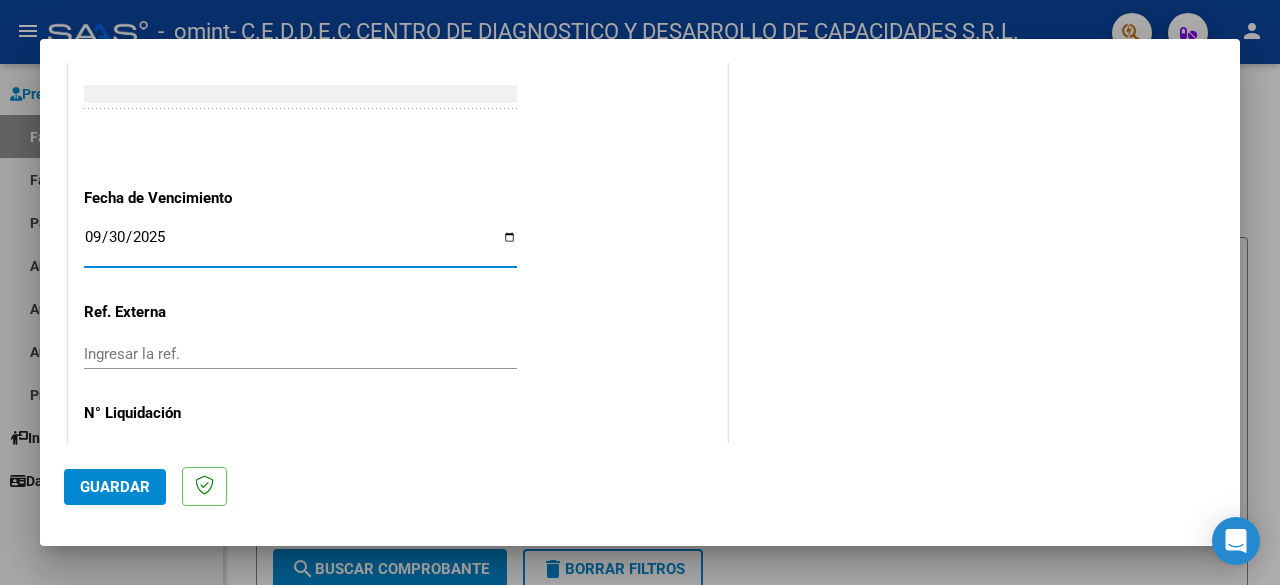 scroll, scrollTop: 1388, scrollLeft: 0, axis: vertical 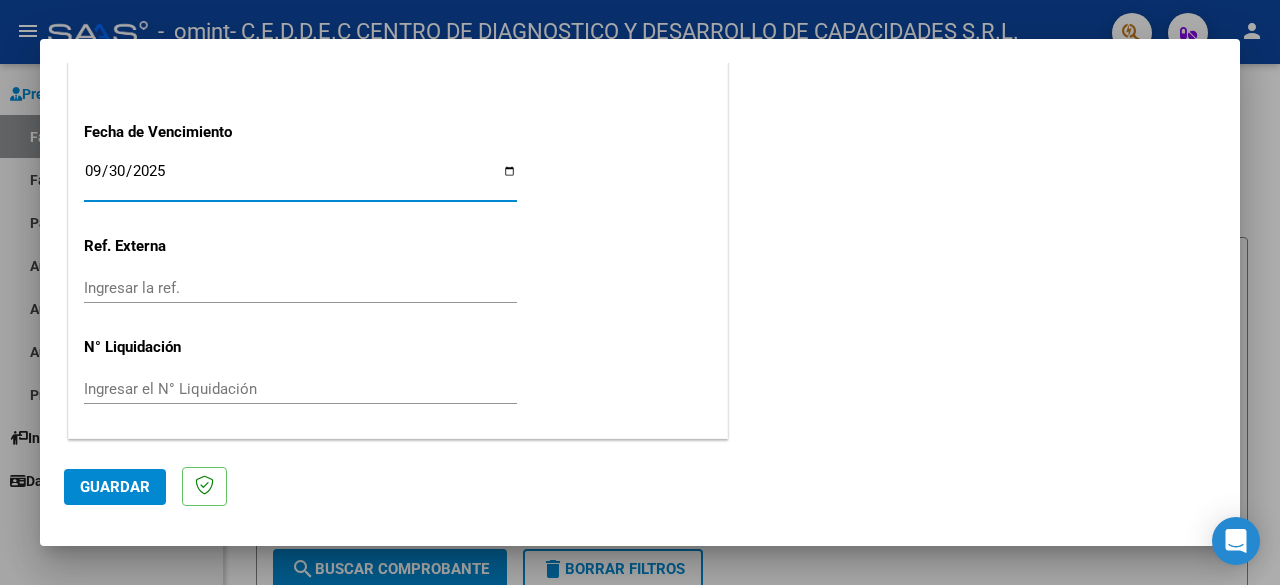 click on "Guardar" 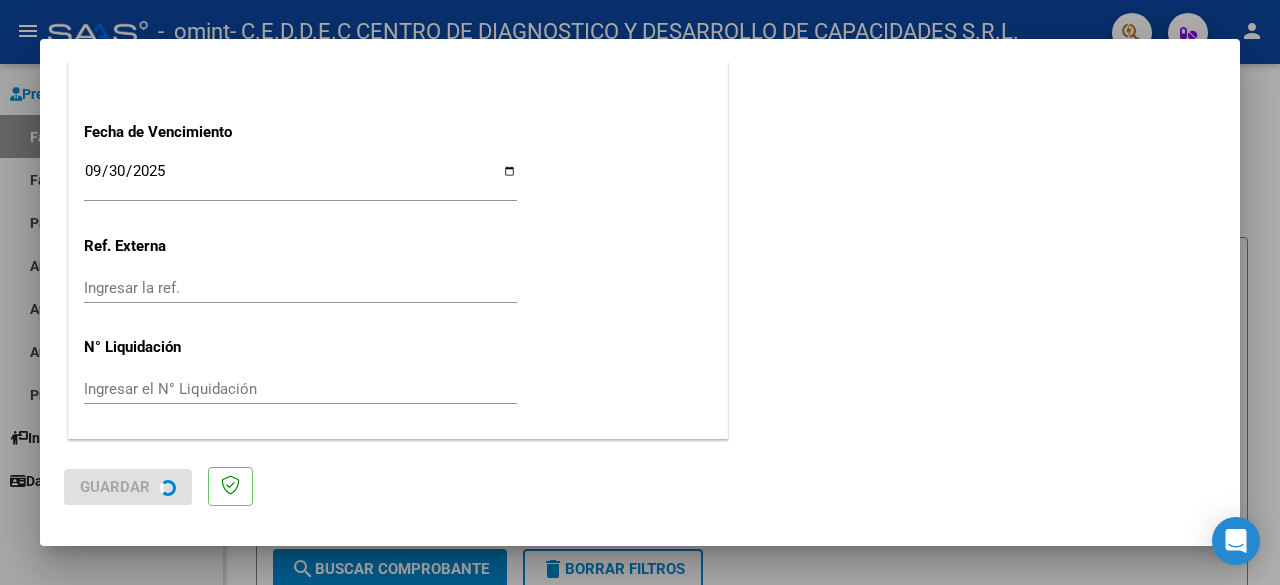 scroll, scrollTop: 0, scrollLeft: 0, axis: both 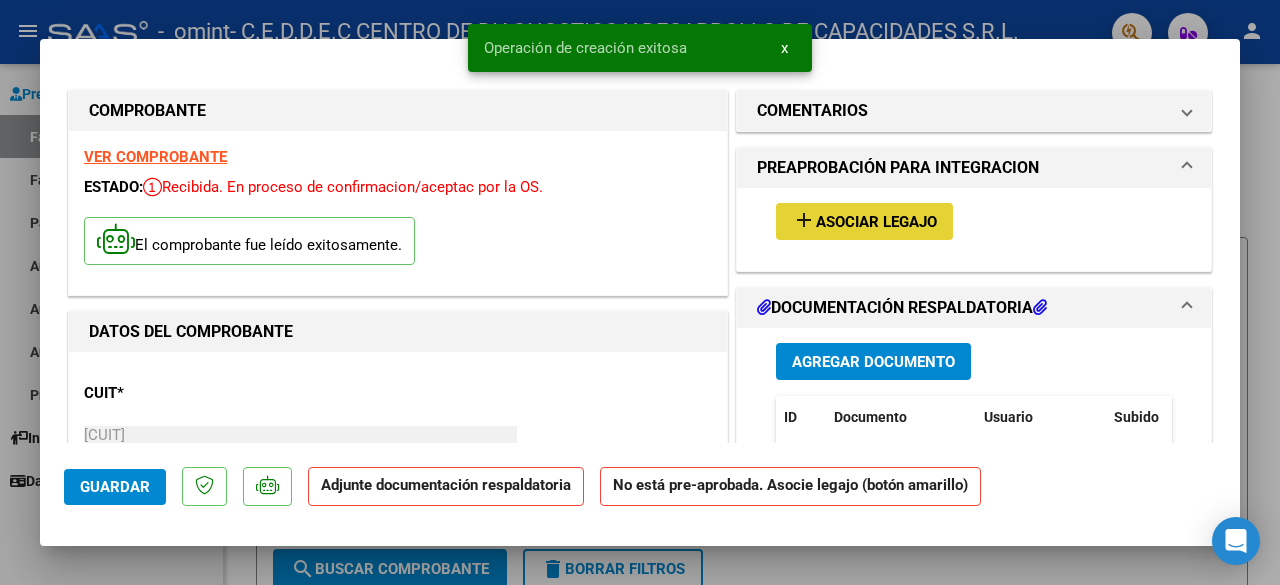 click on "Asociar Legajo" at bounding box center (876, 222) 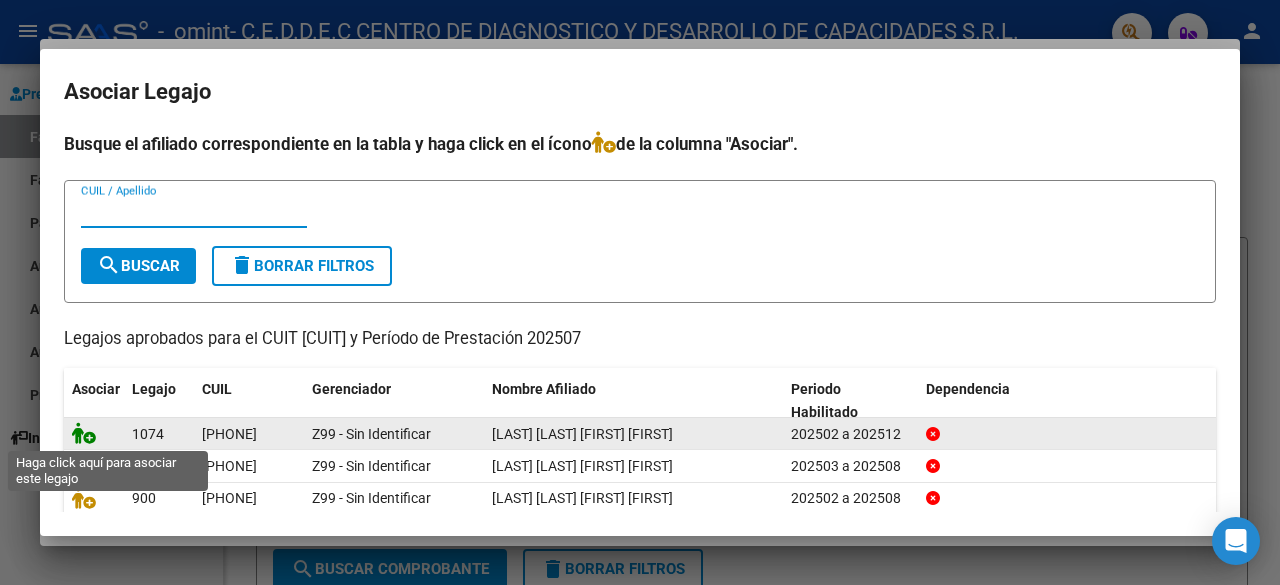 click 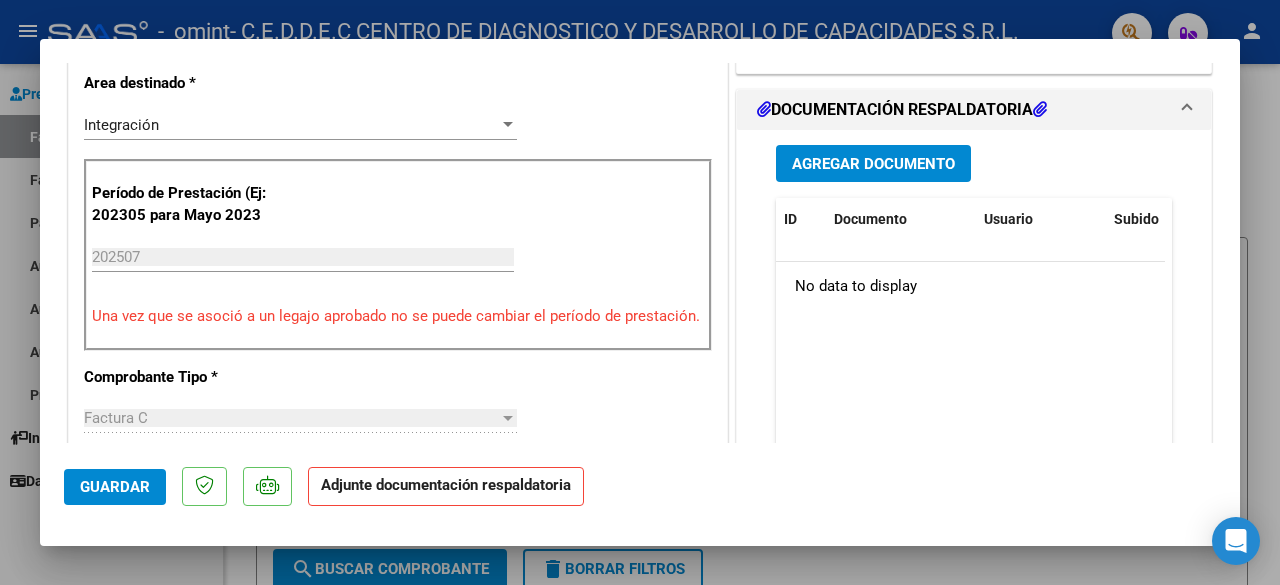 scroll, scrollTop: 500, scrollLeft: 0, axis: vertical 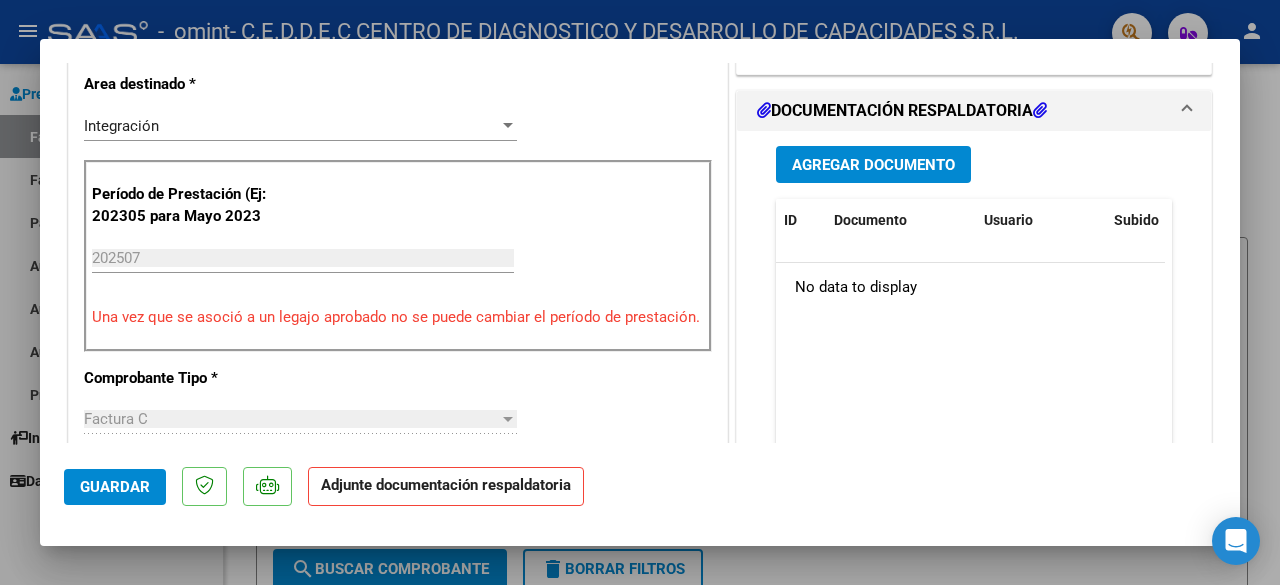 click on "Agregar Documento" at bounding box center [873, 165] 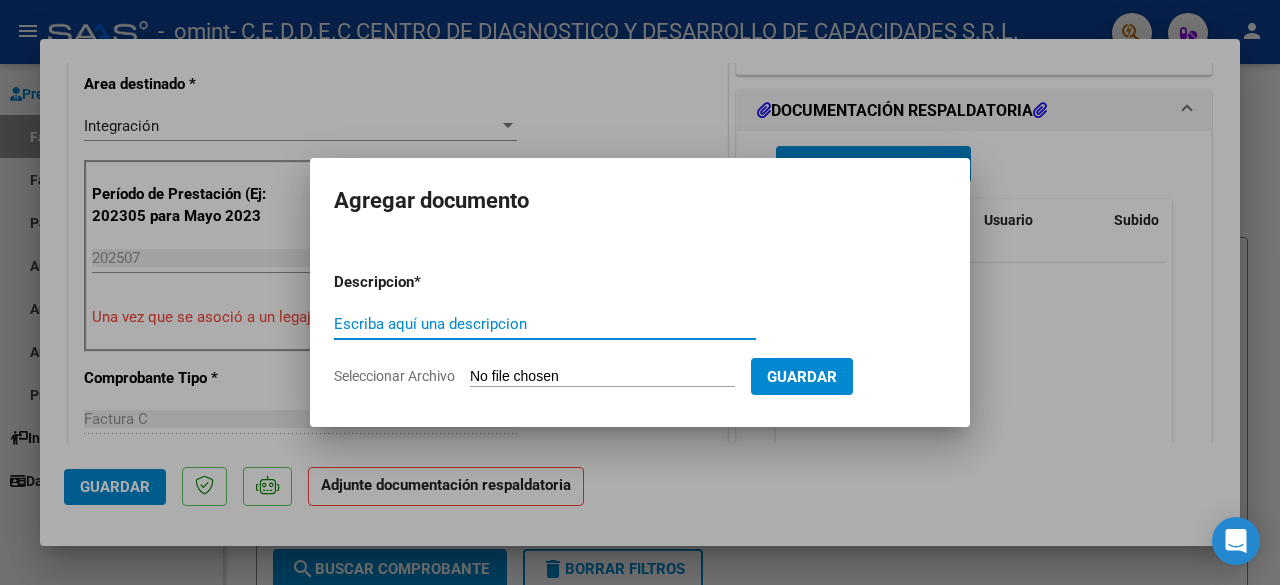 click on "Escriba aquí una descripcion" at bounding box center [545, 324] 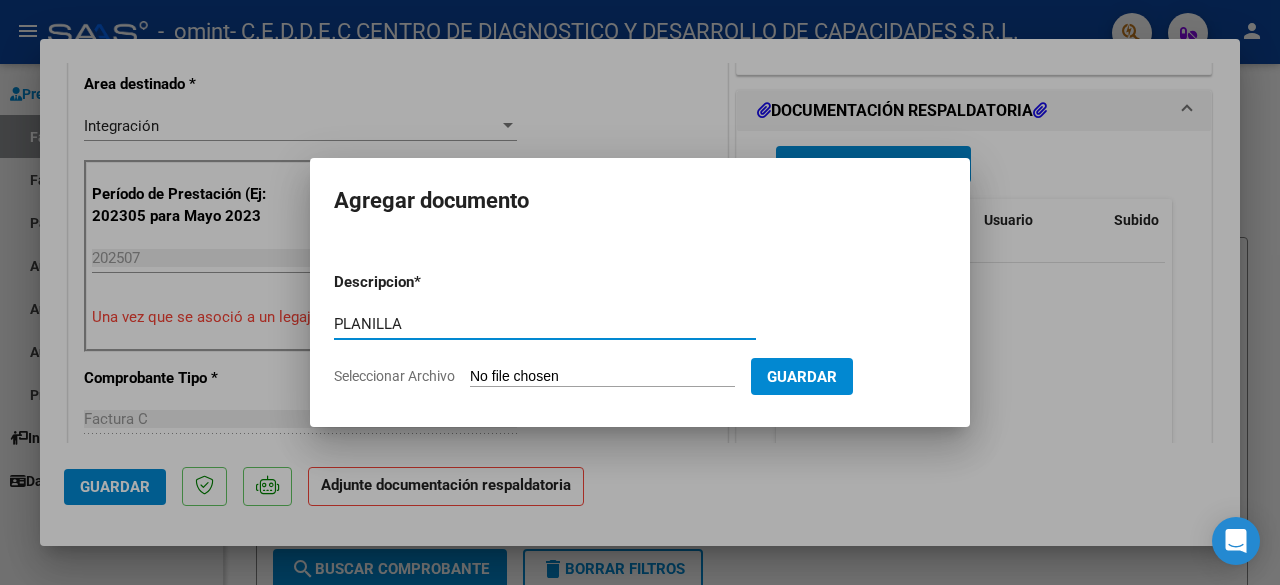 type on "PLANILLA" 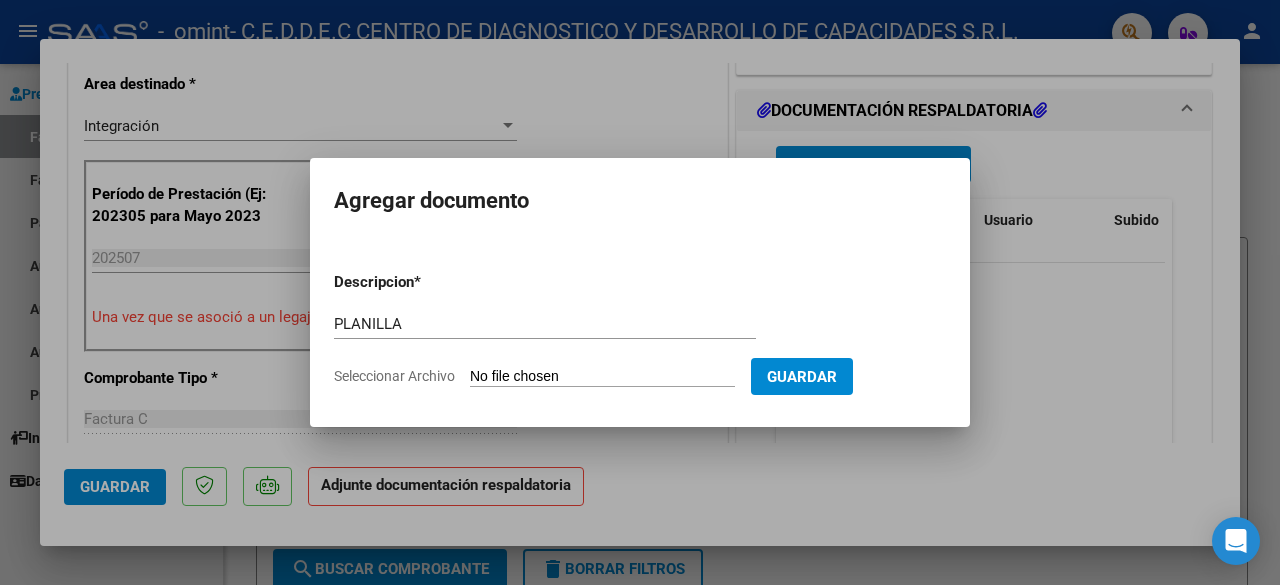 type on "C:\fakepath\33709081239_011_00003_00020551_PLANILLA.pdf" 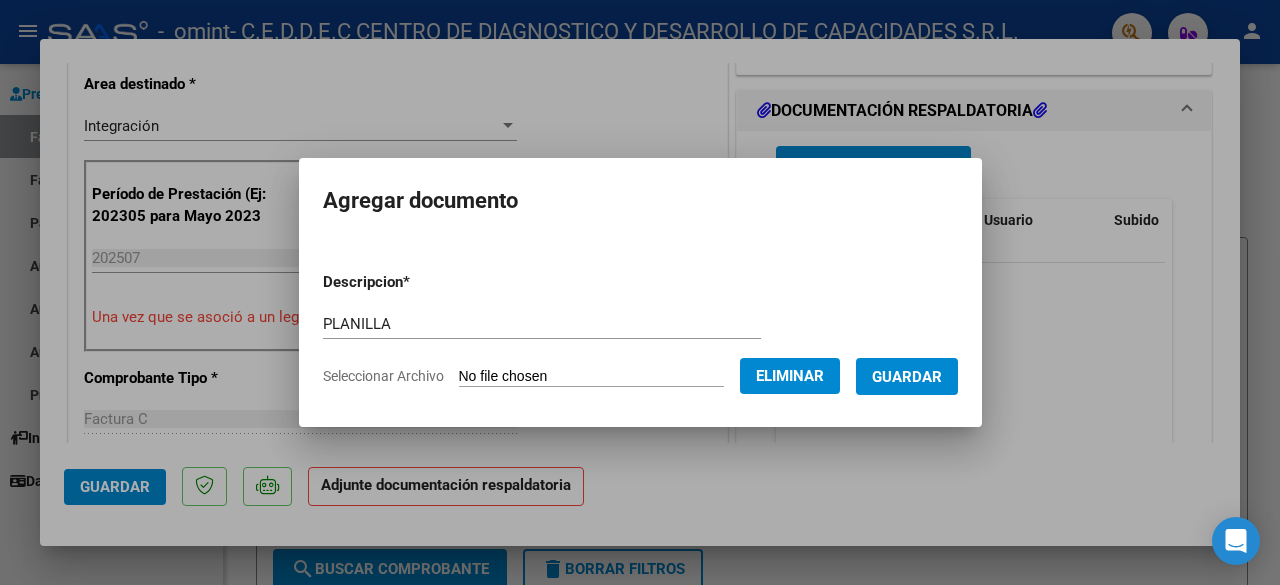 click on "Guardar" at bounding box center [907, 377] 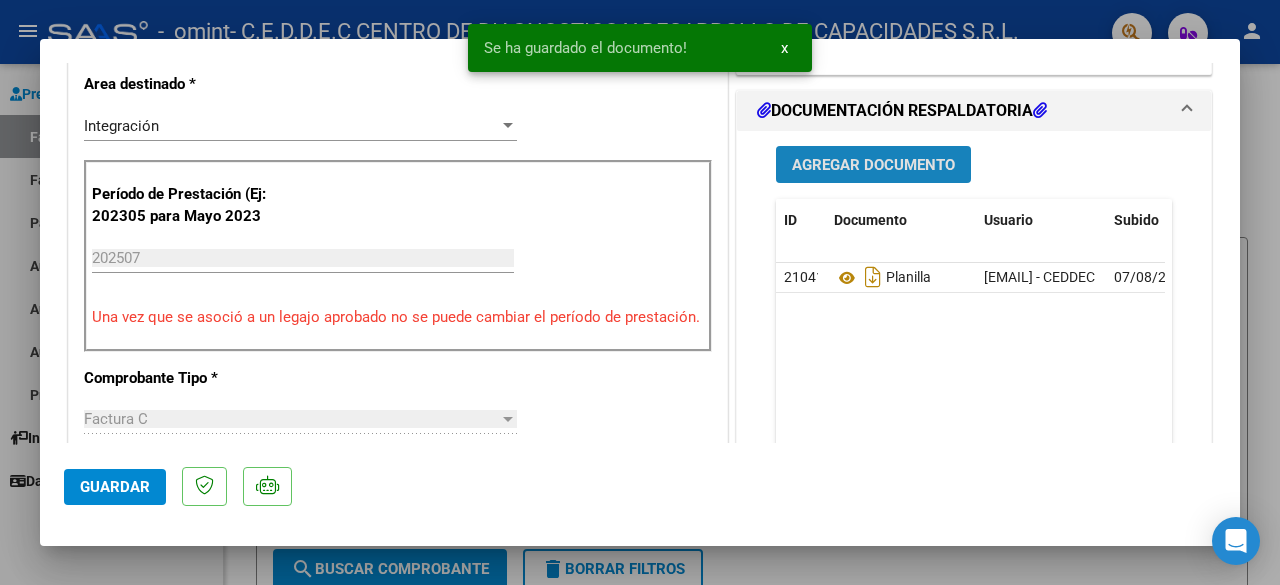 click on "Agregar Documento" at bounding box center (873, 164) 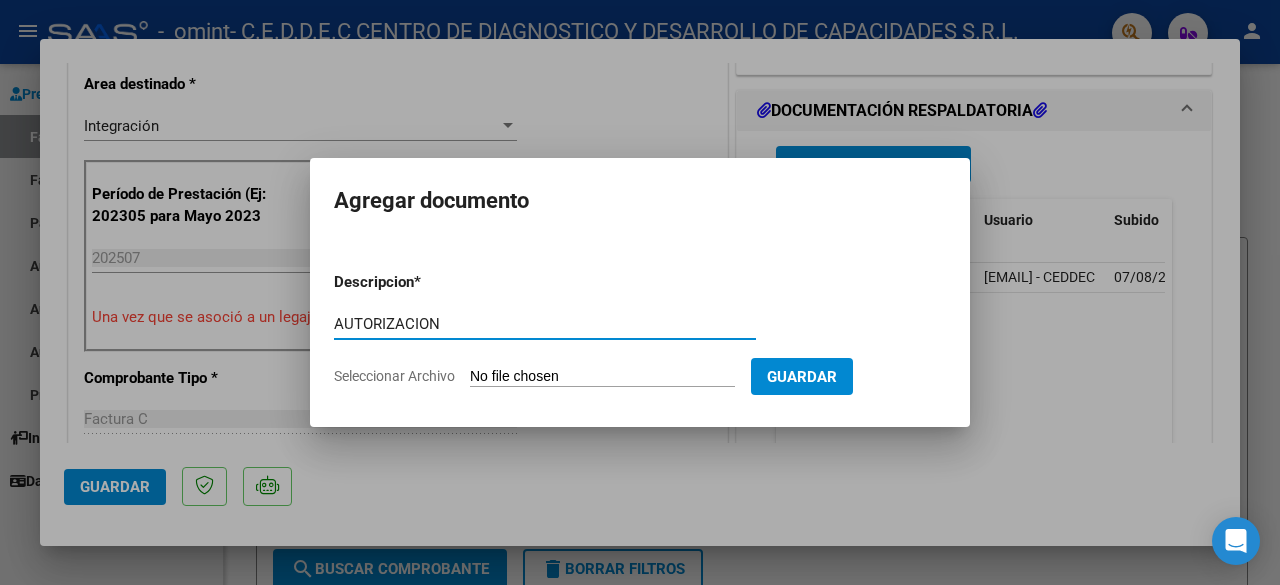 type on "AUTORIZACION" 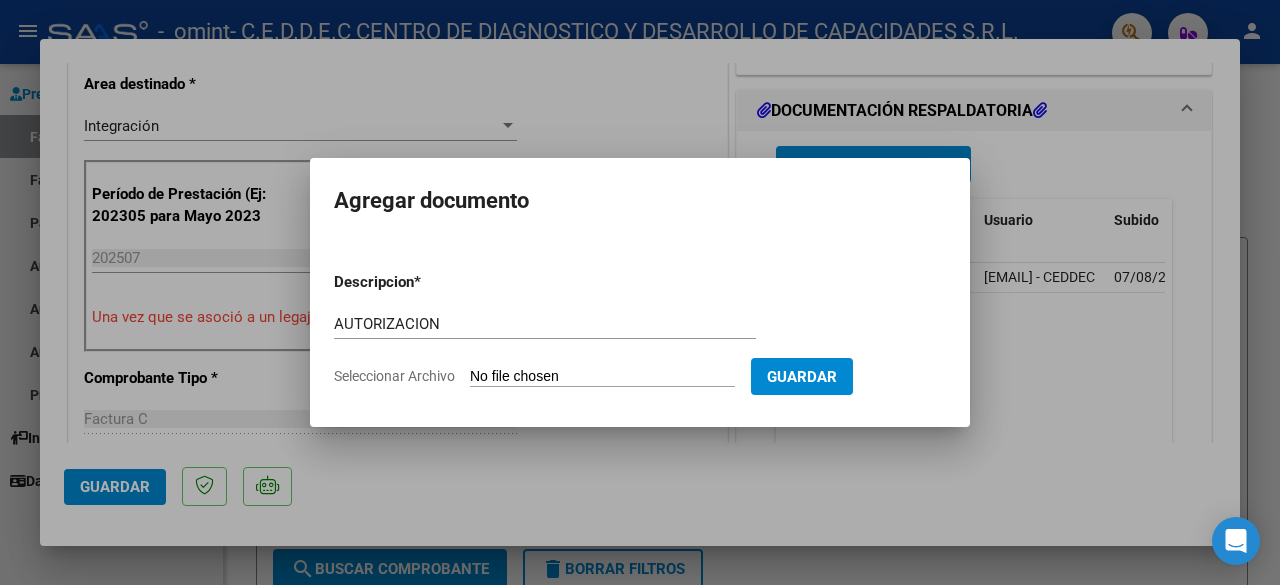 click on "Seleccionar Archivo" at bounding box center (602, 377) 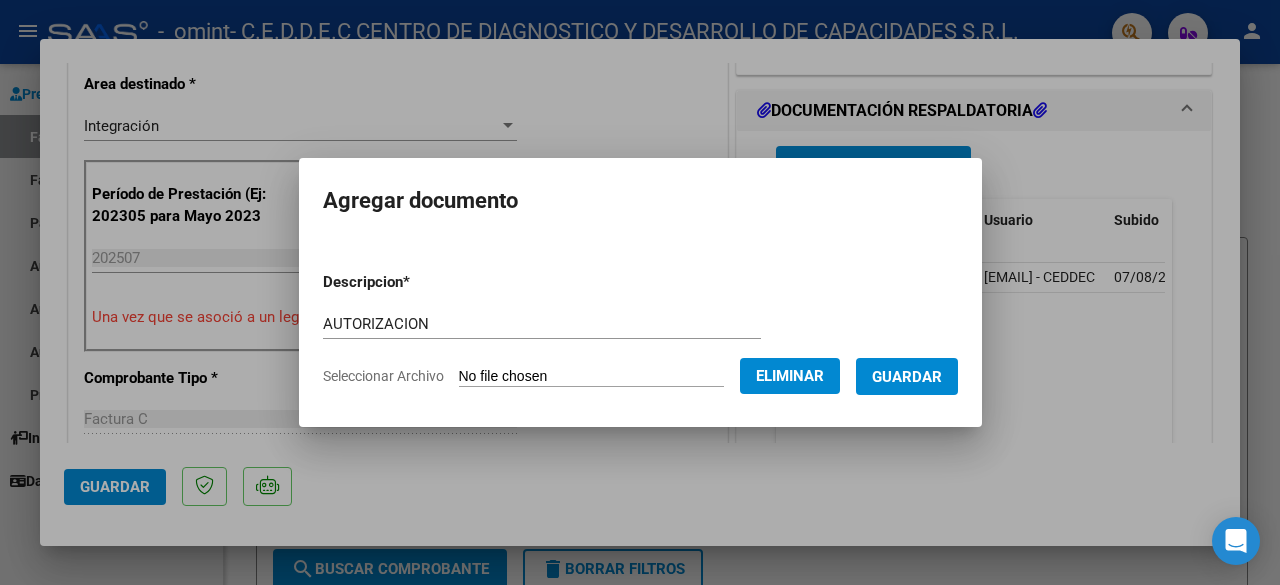 click on "Guardar" at bounding box center (907, 377) 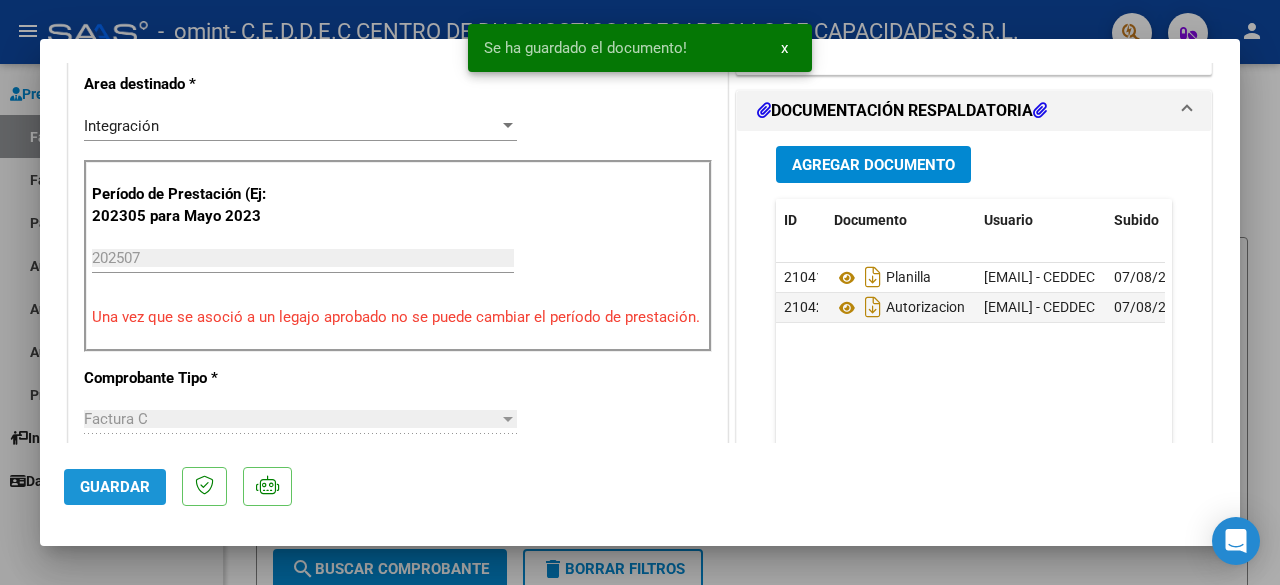 click on "Guardar" 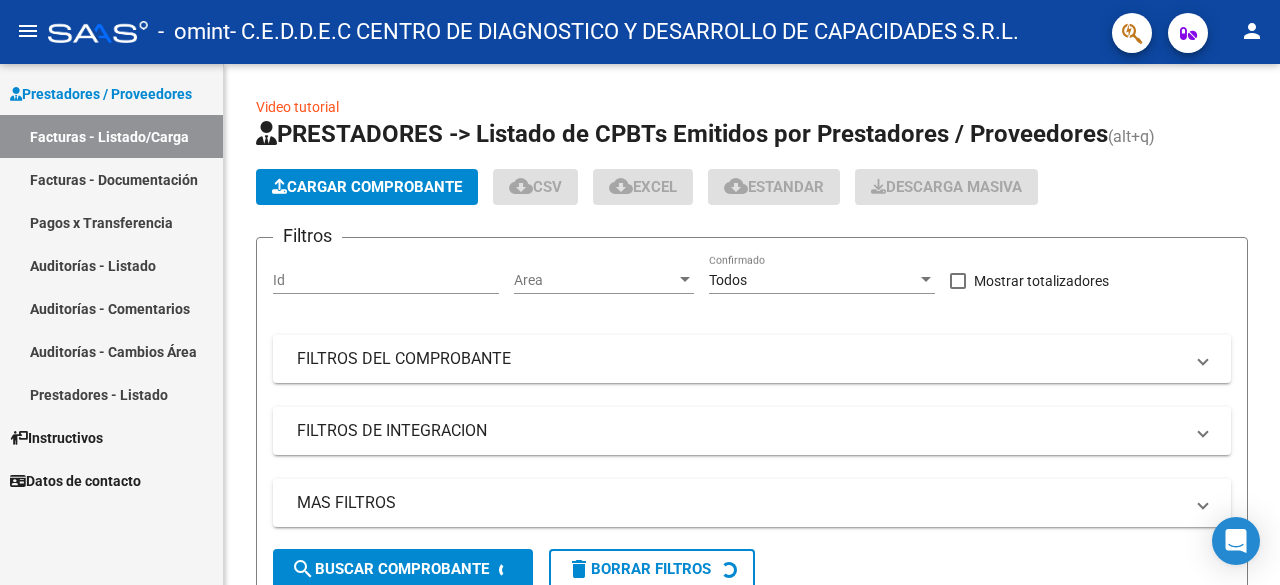 scroll, scrollTop: 0, scrollLeft: 0, axis: both 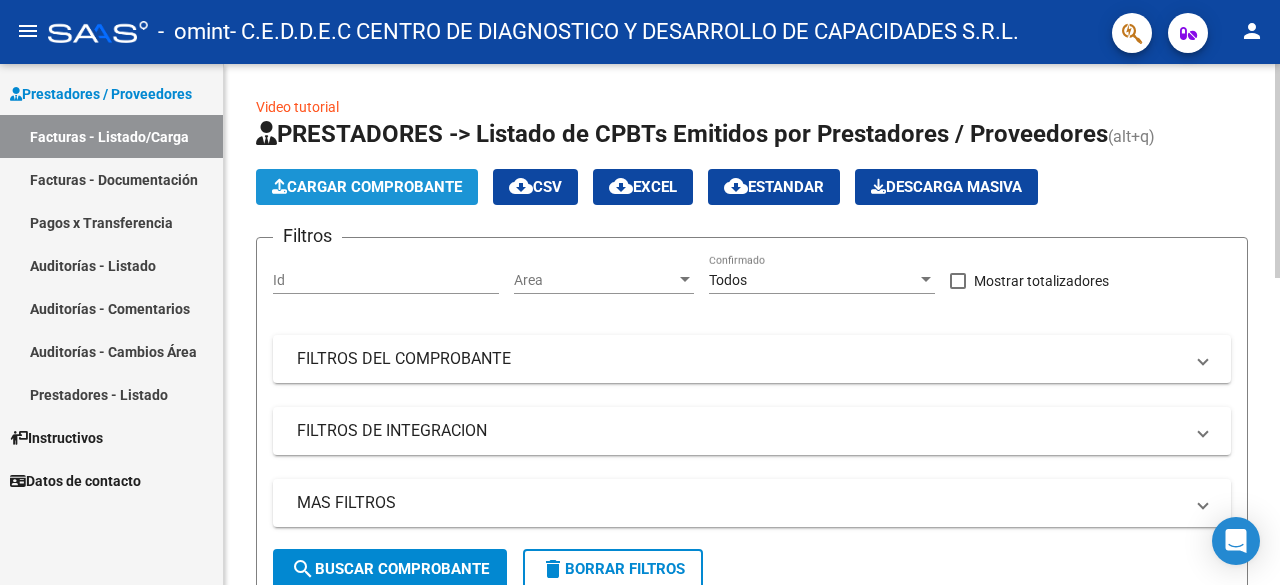 click on "Cargar Comprobante" 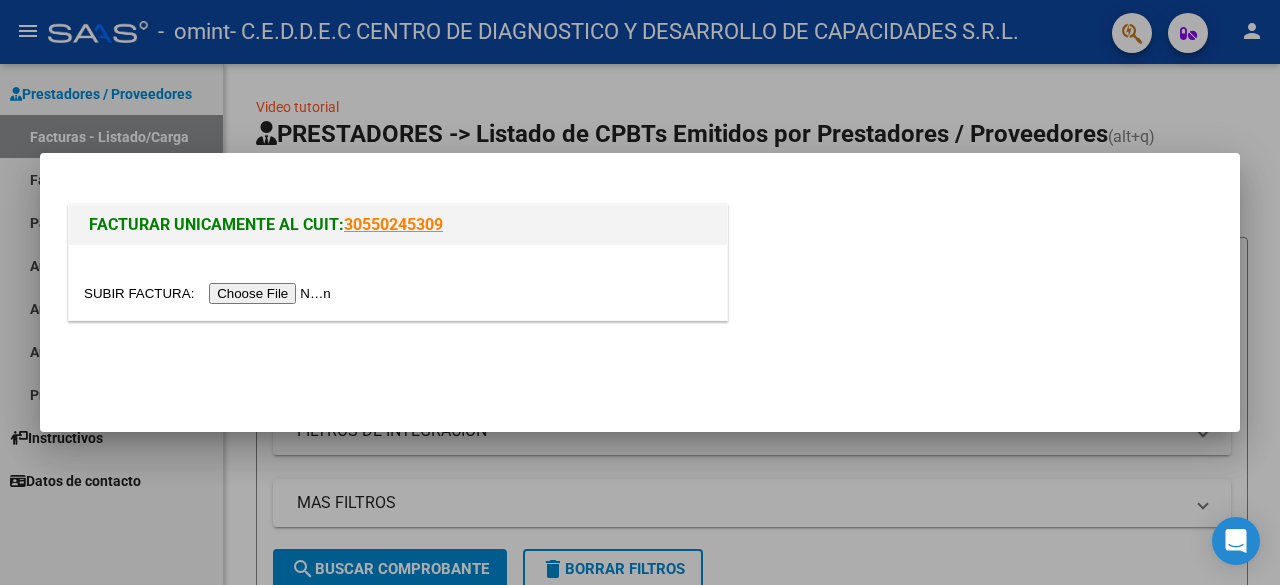 click at bounding box center (210, 293) 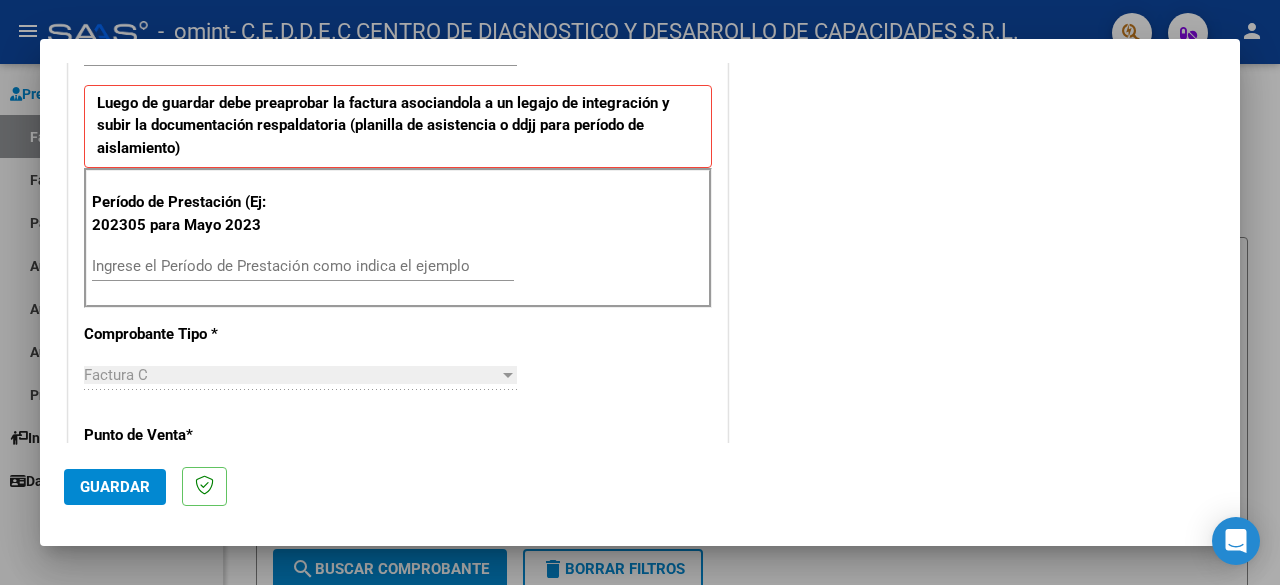 scroll, scrollTop: 500, scrollLeft: 0, axis: vertical 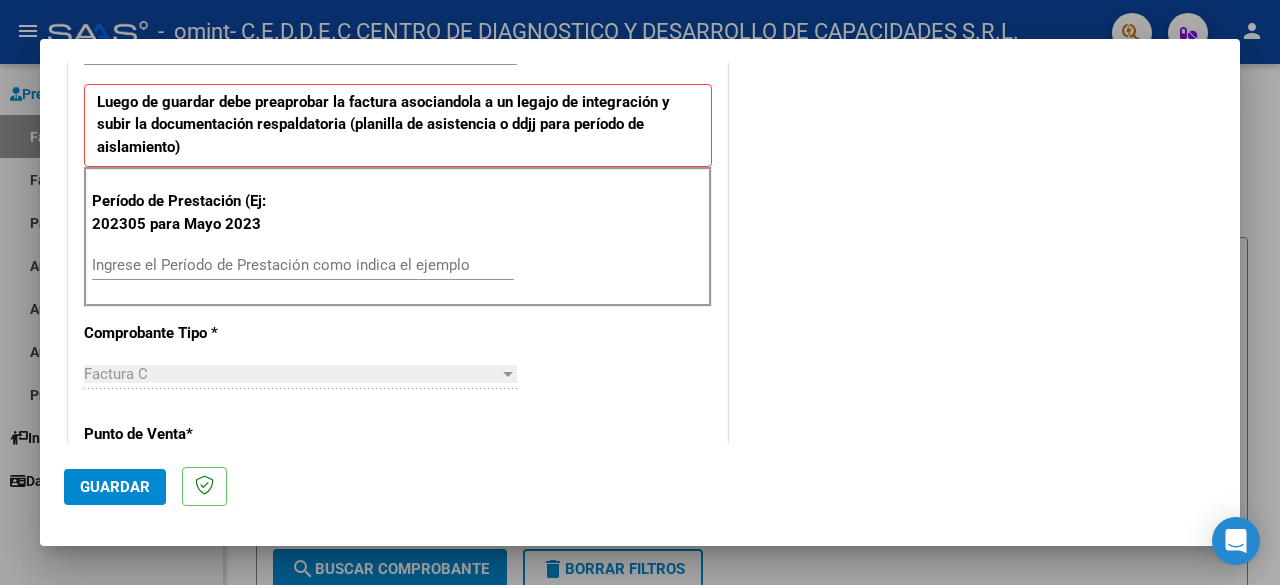 click on "Ingrese el Período de Prestación como indica el ejemplo" at bounding box center (303, 265) 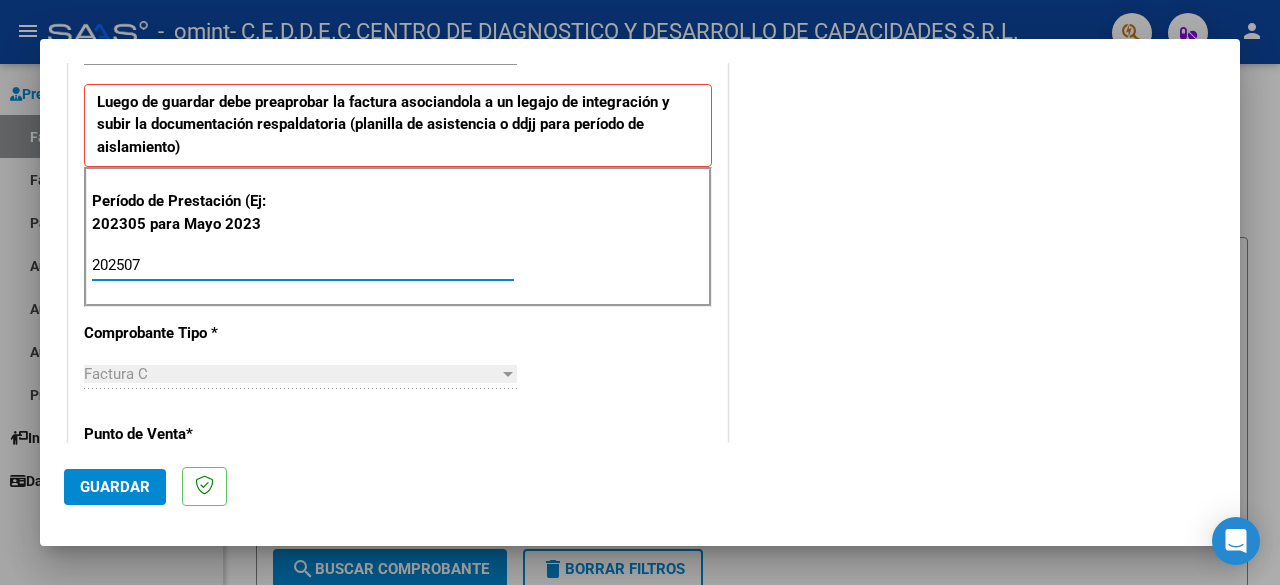 type on "202507" 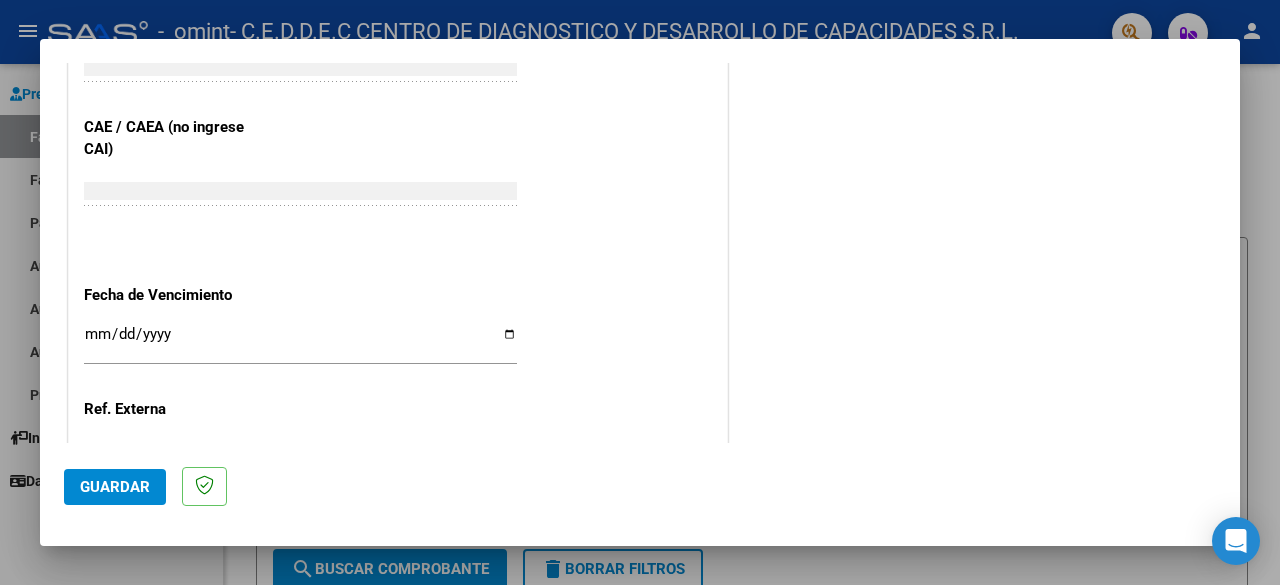 scroll, scrollTop: 1300, scrollLeft: 0, axis: vertical 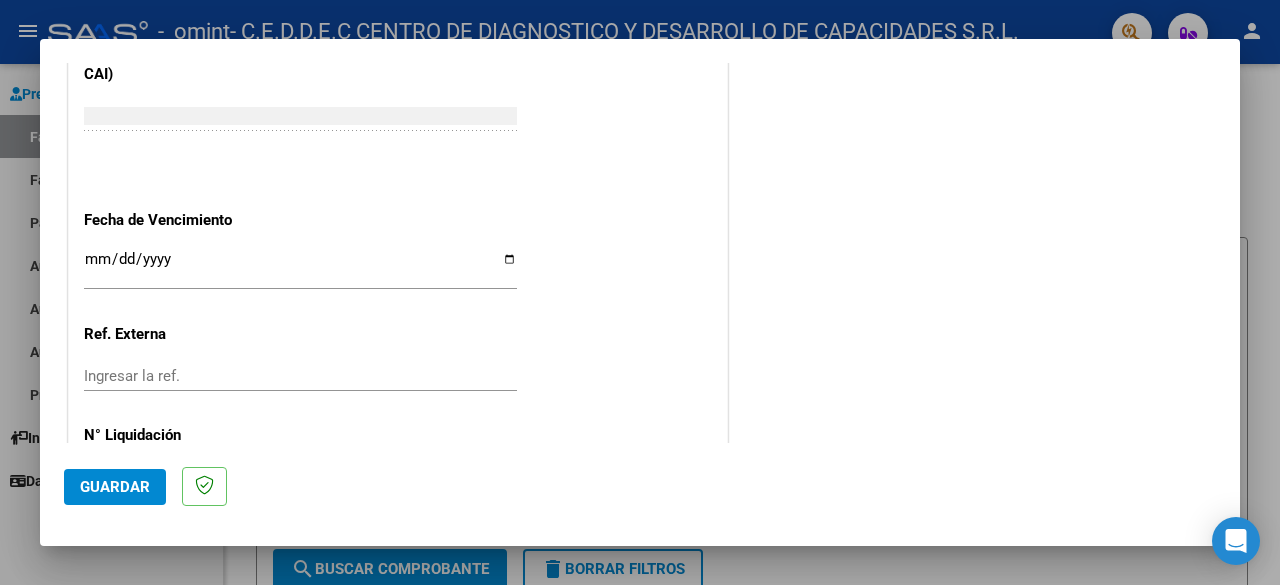 click on "Ingresar la fecha" at bounding box center [300, 267] 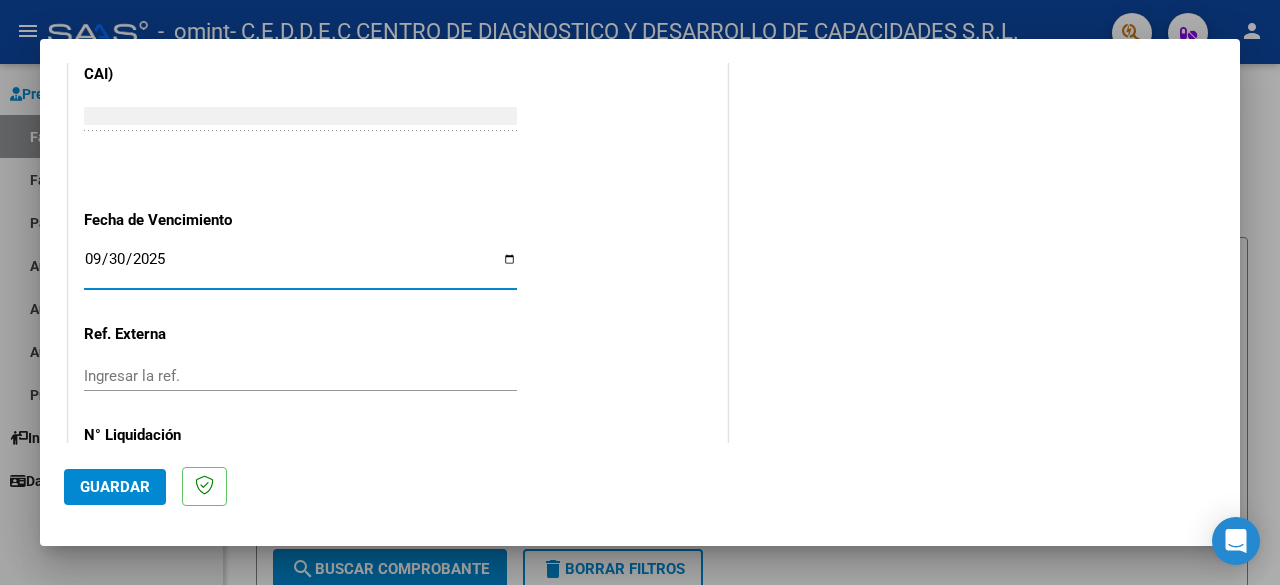 type on "2025-09-30" 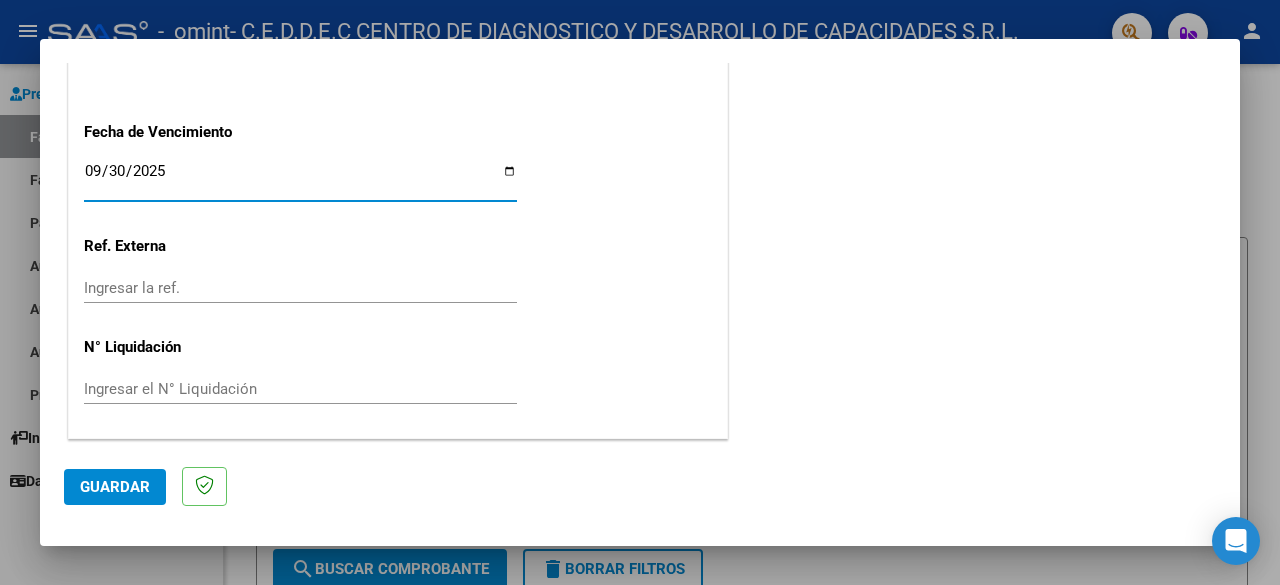 click on "Guardar" 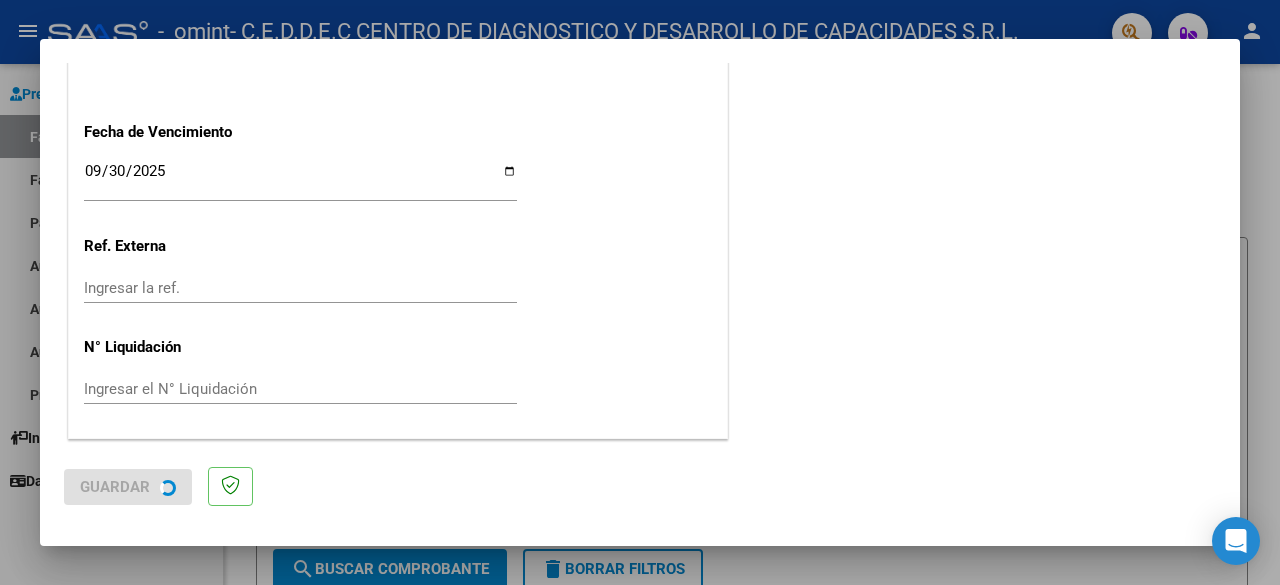 scroll, scrollTop: 0, scrollLeft: 0, axis: both 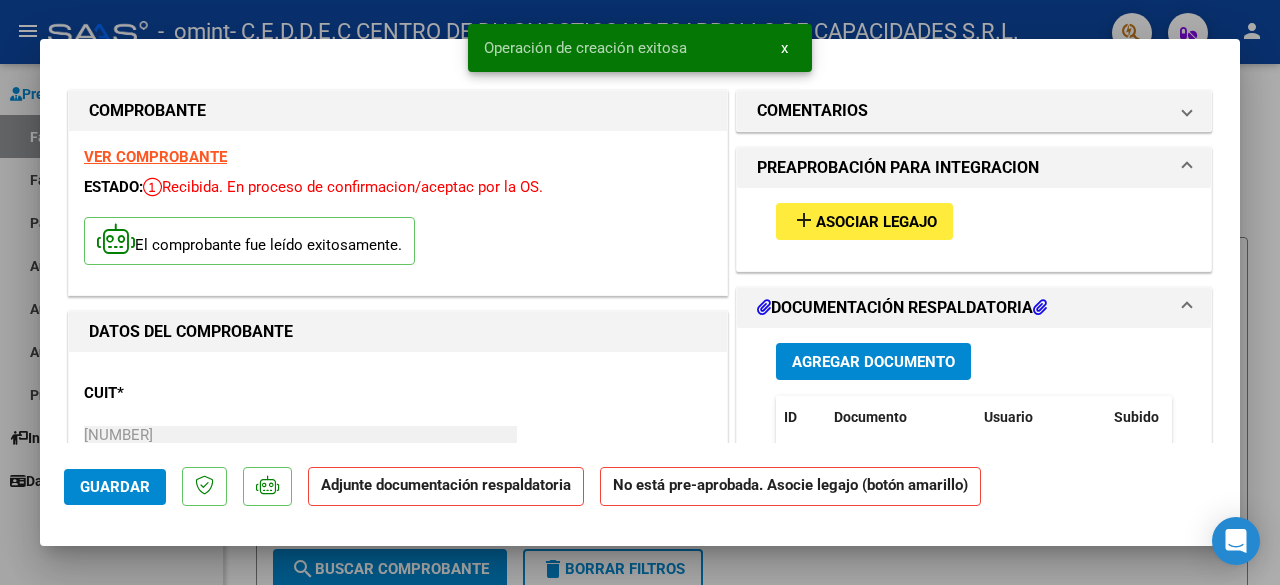 click on "add Asociar Legajo" at bounding box center (864, 221) 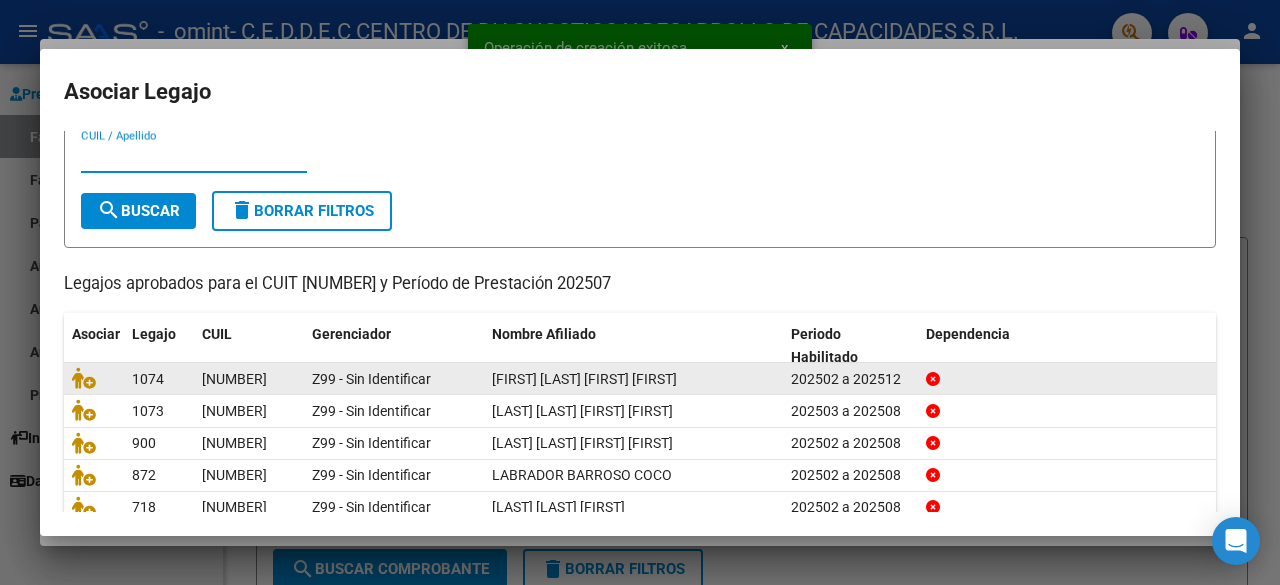 scroll, scrollTop: 100, scrollLeft: 0, axis: vertical 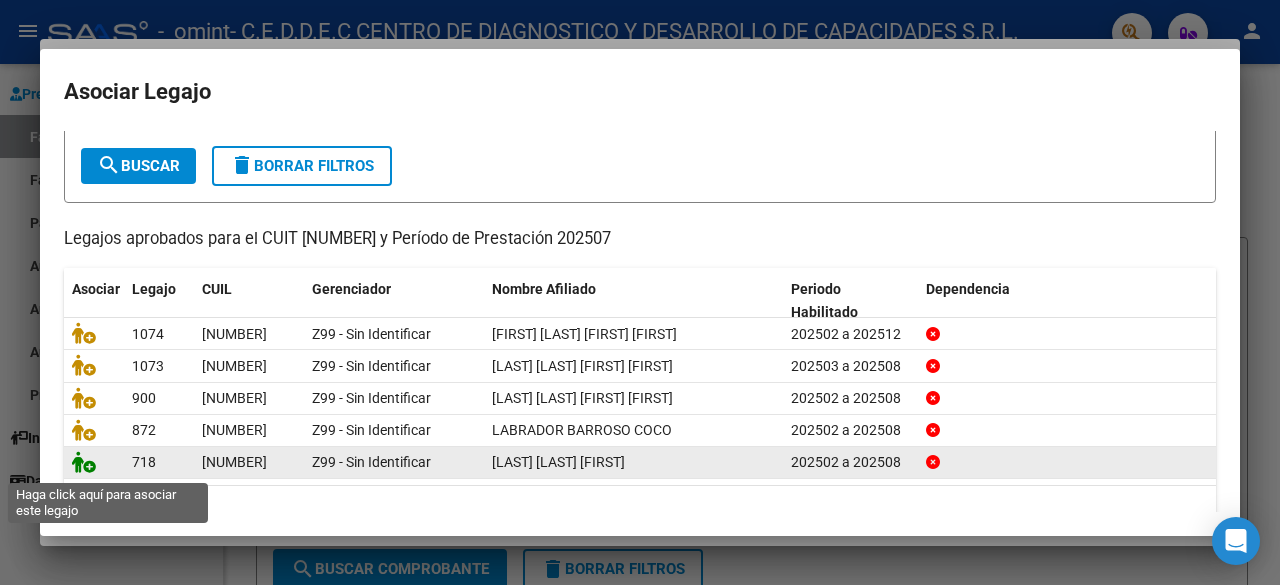 click 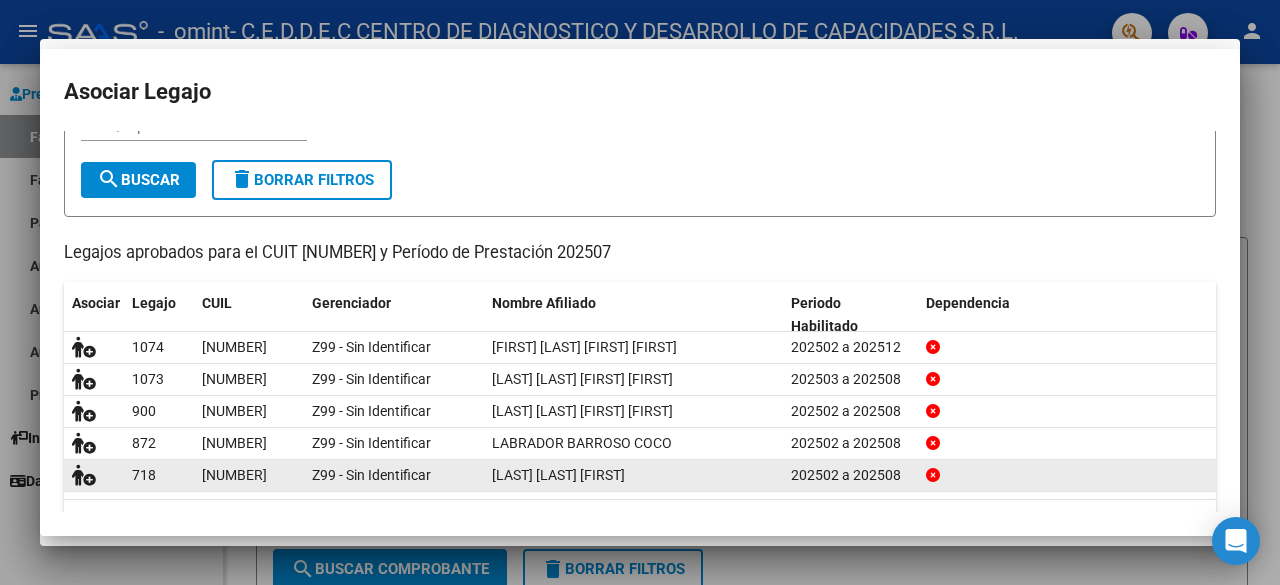 scroll, scrollTop: 0, scrollLeft: 0, axis: both 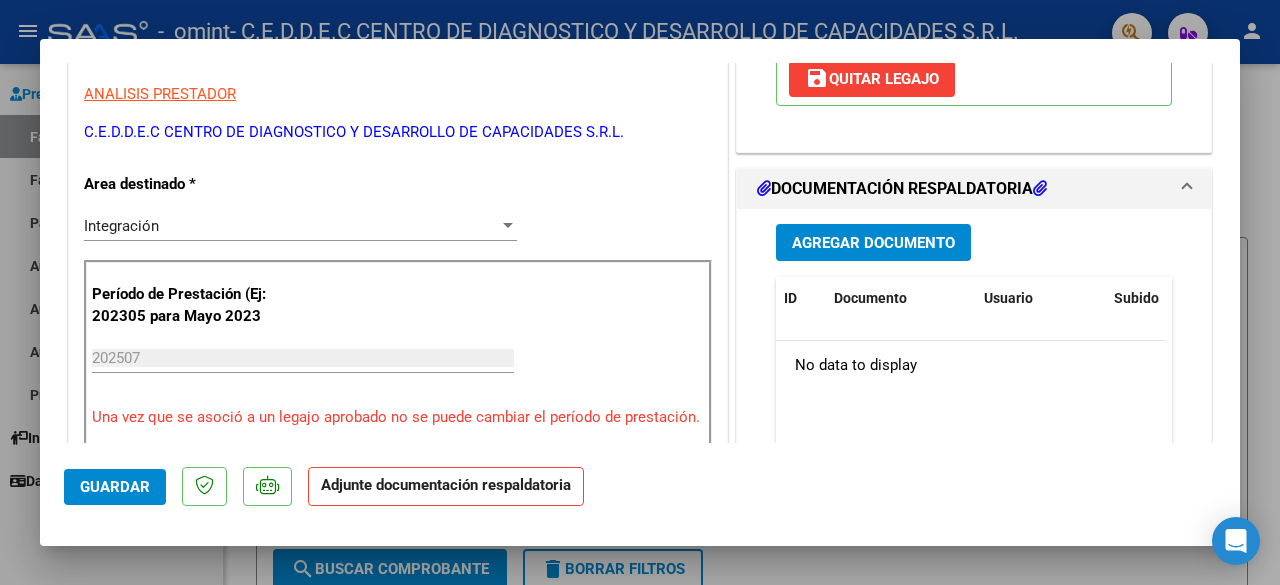 click on "Agregar Documento" at bounding box center (873, 243) 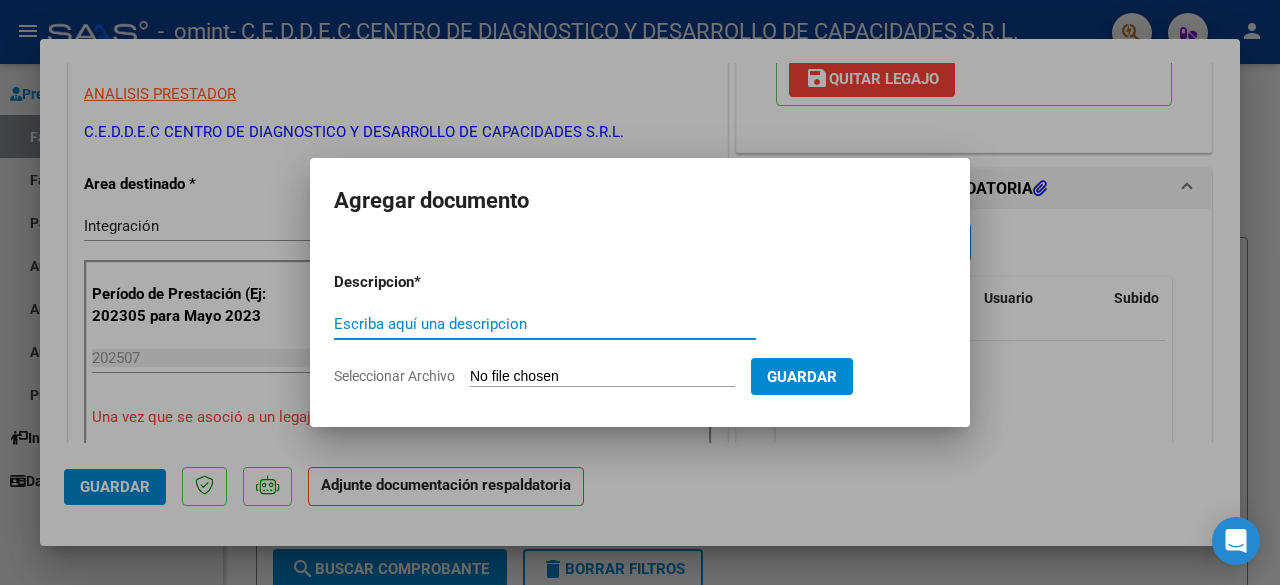 click on "Escriba aquí una descripcion" at bounding box center (545, 324) 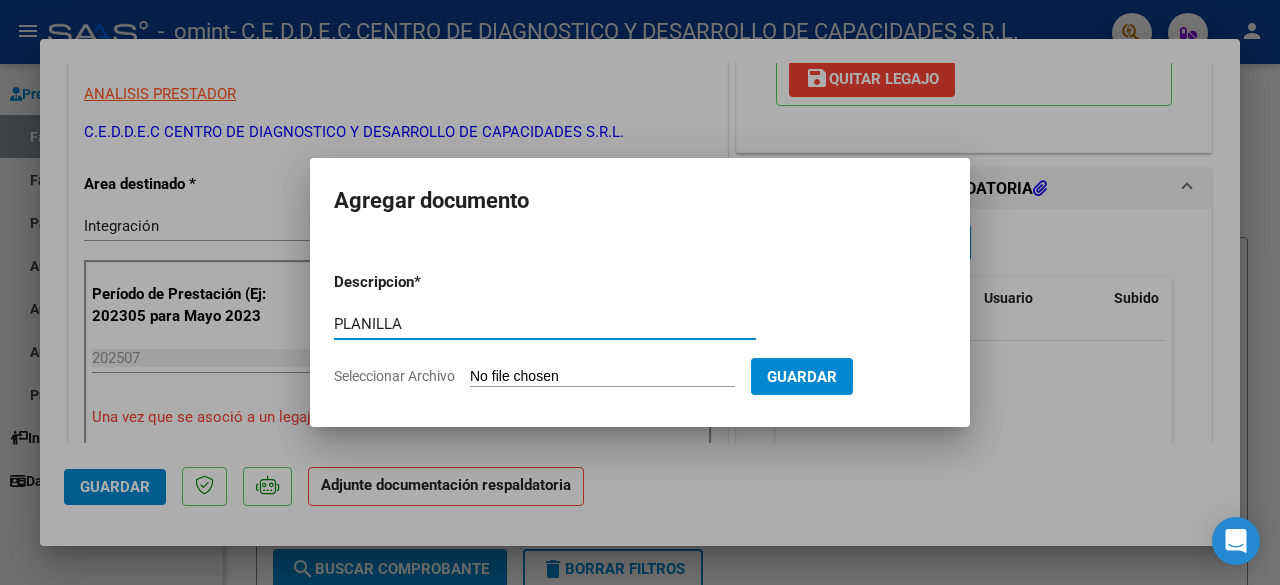 type on "PLANILLA" 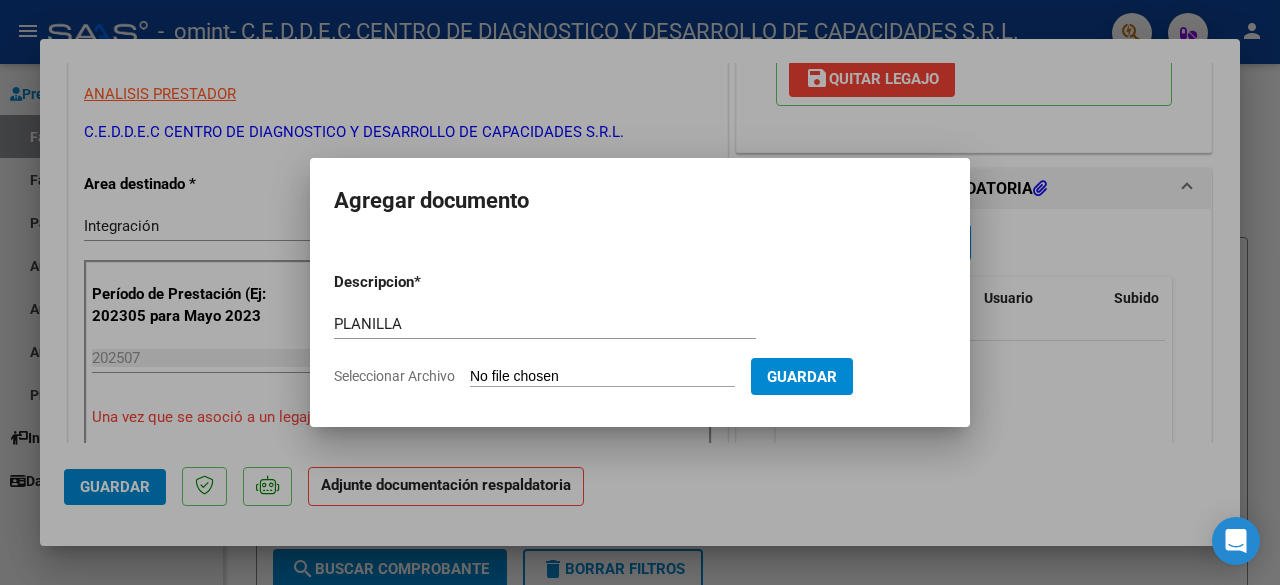 type on "C:\fakepath\33709081239_011_00003_00020552_PLANILLA.pdf" 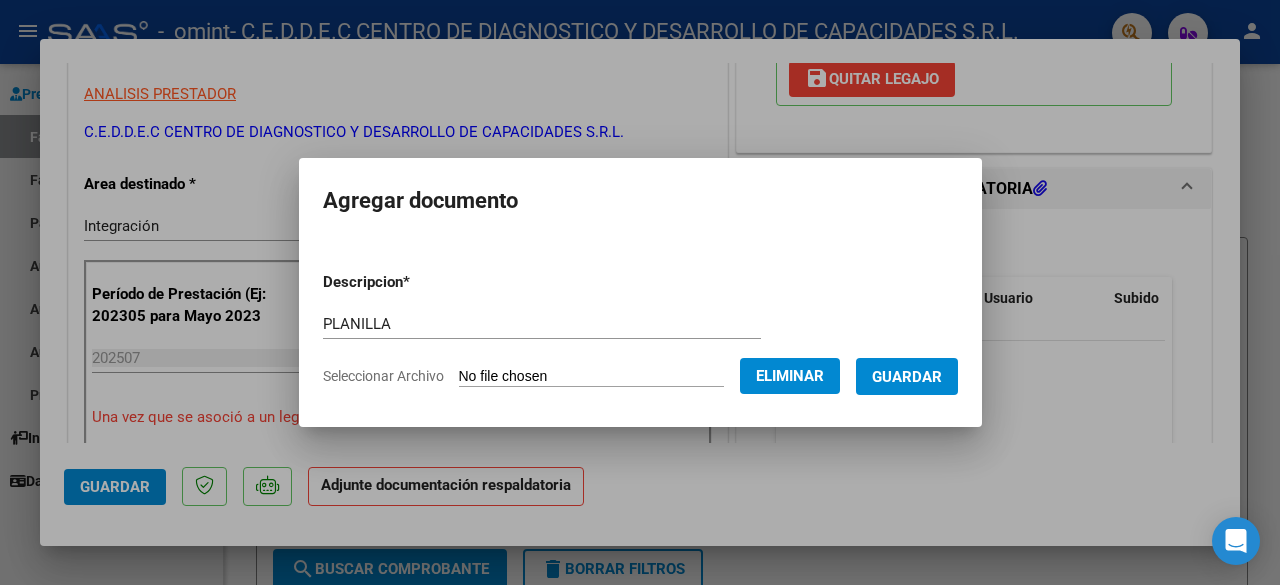 click on "Guardar" at bounding box center [907, 377] 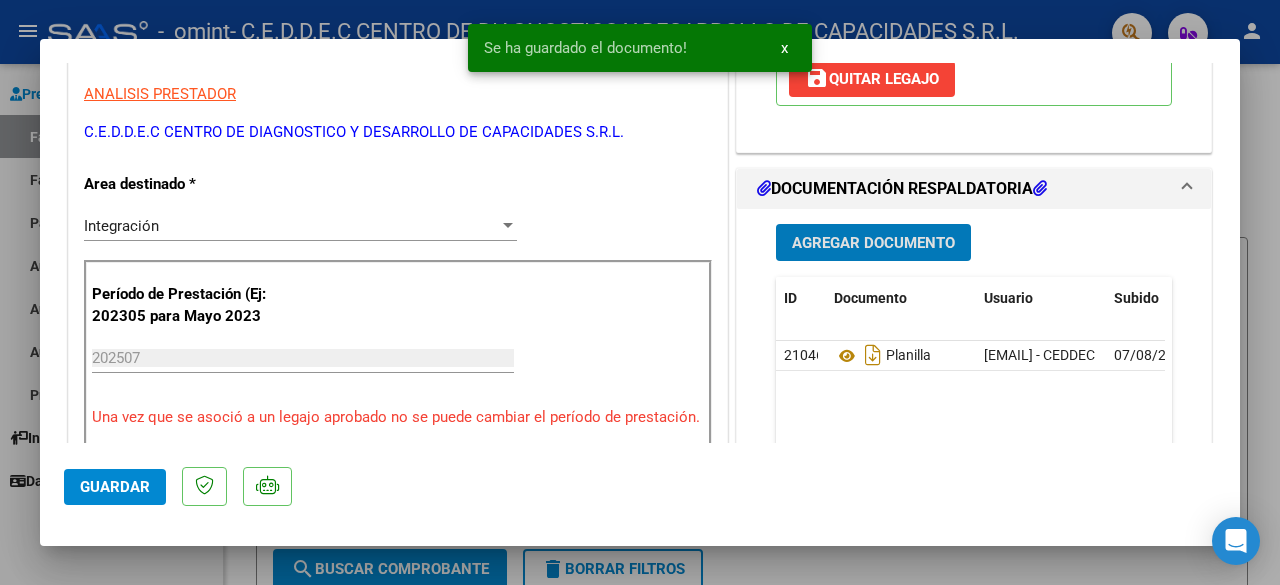 click on "Agregar Documento" at bounding box center [873, 243] 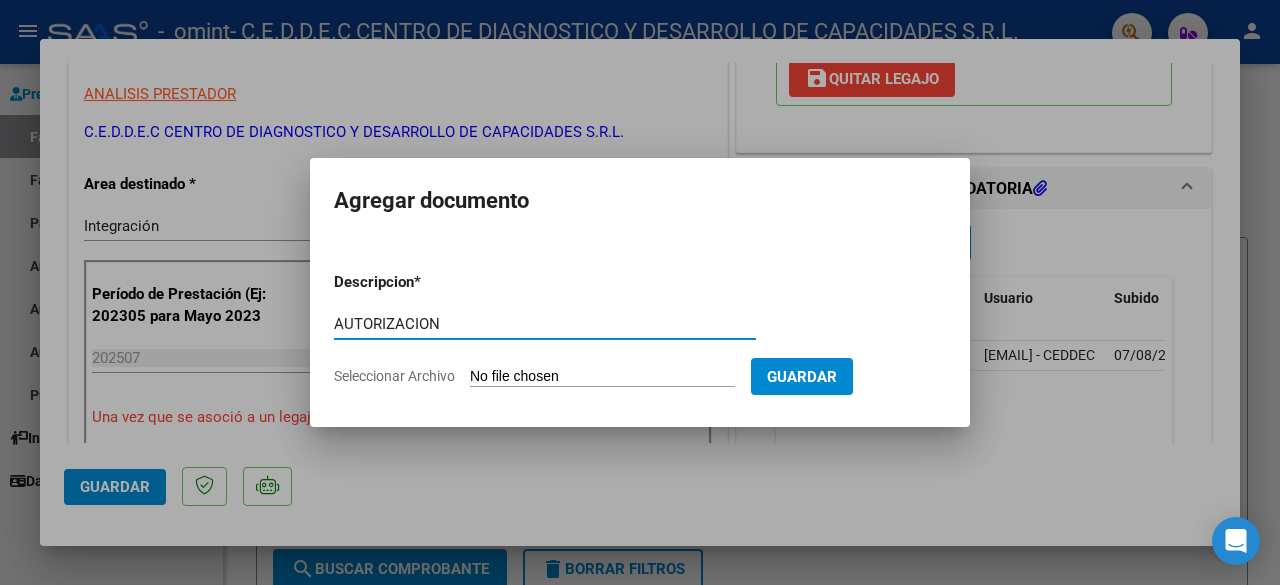 type on "AUTORIZACION" 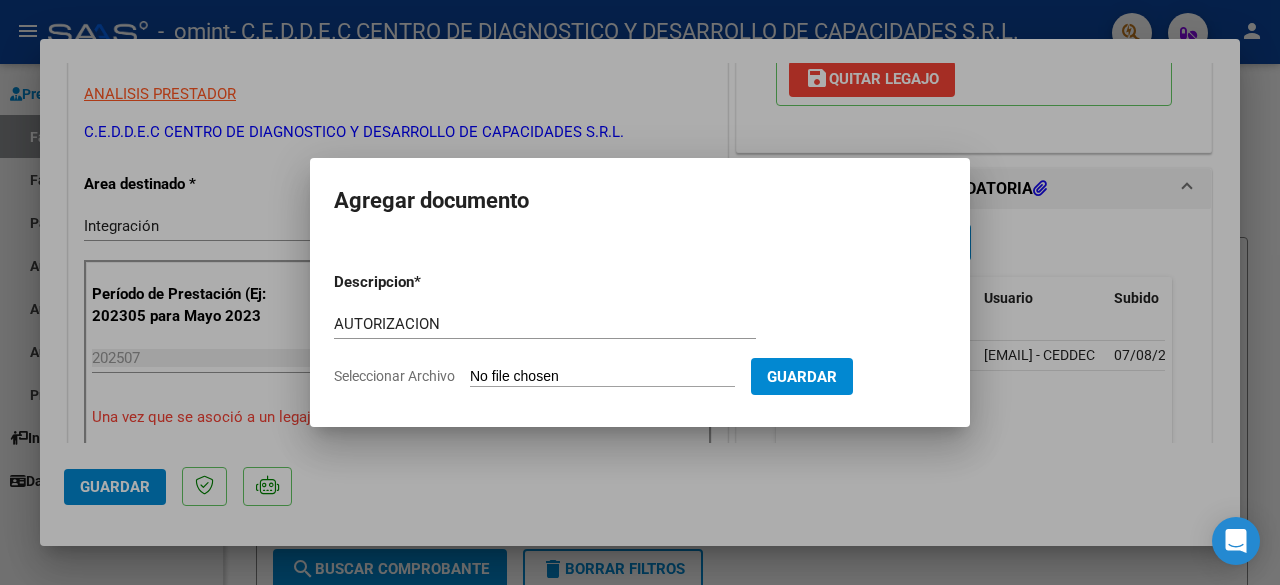 type on "C:\fakepath\33709081239_011_00003_00020552_AUTORIZACION.pdf" 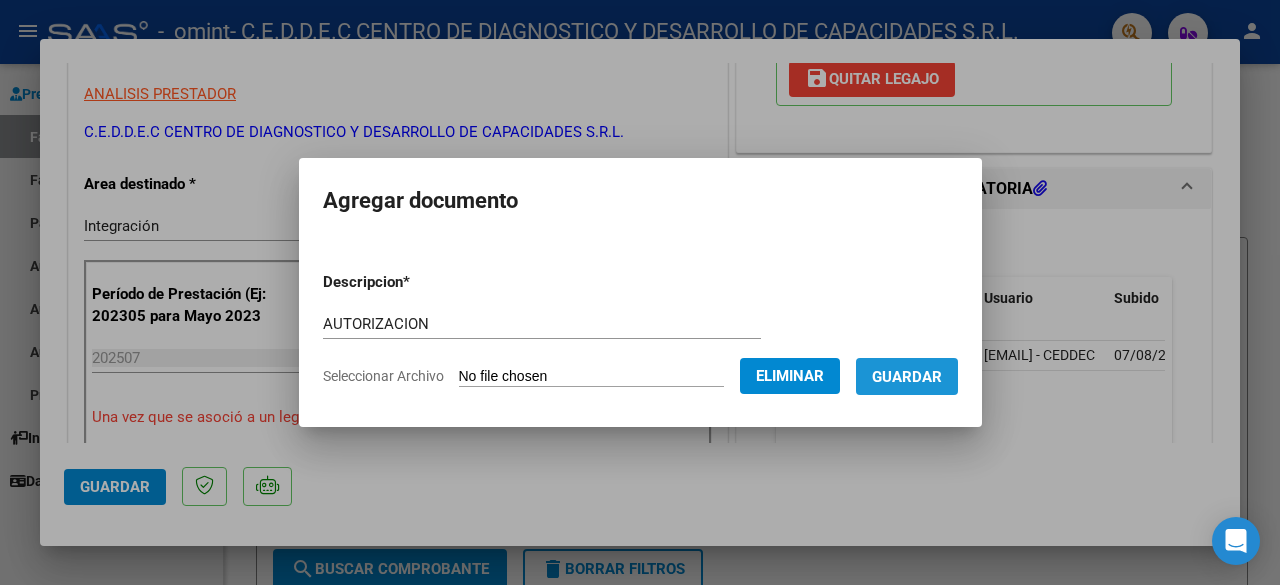 click on "Guardar" at bounding box center (907, 377) 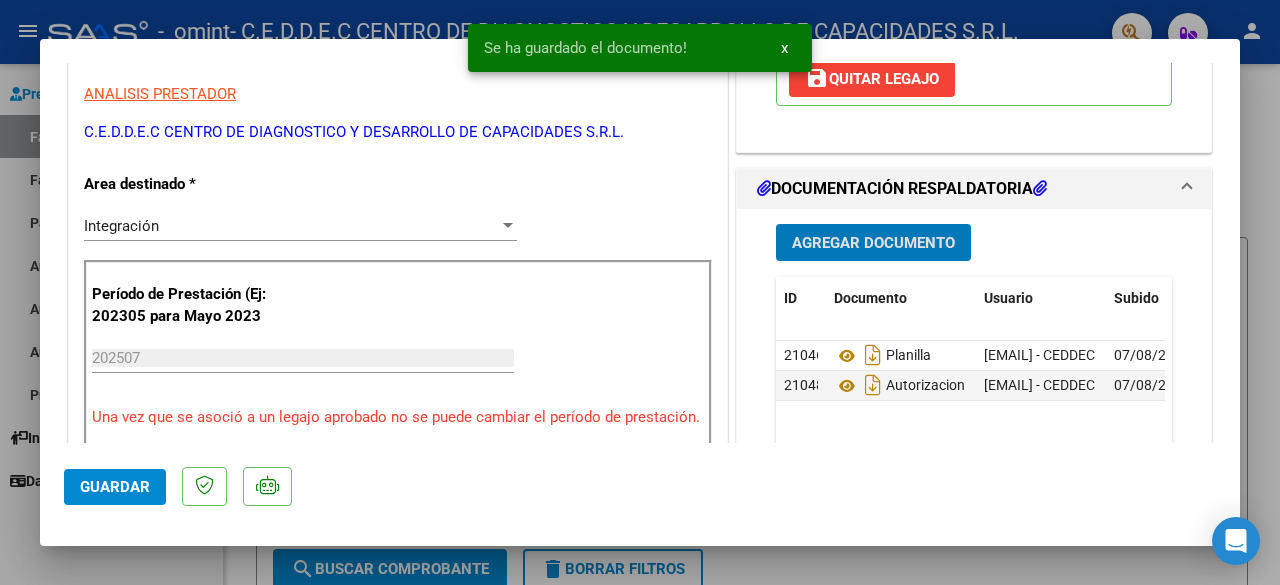click on "Guardar" 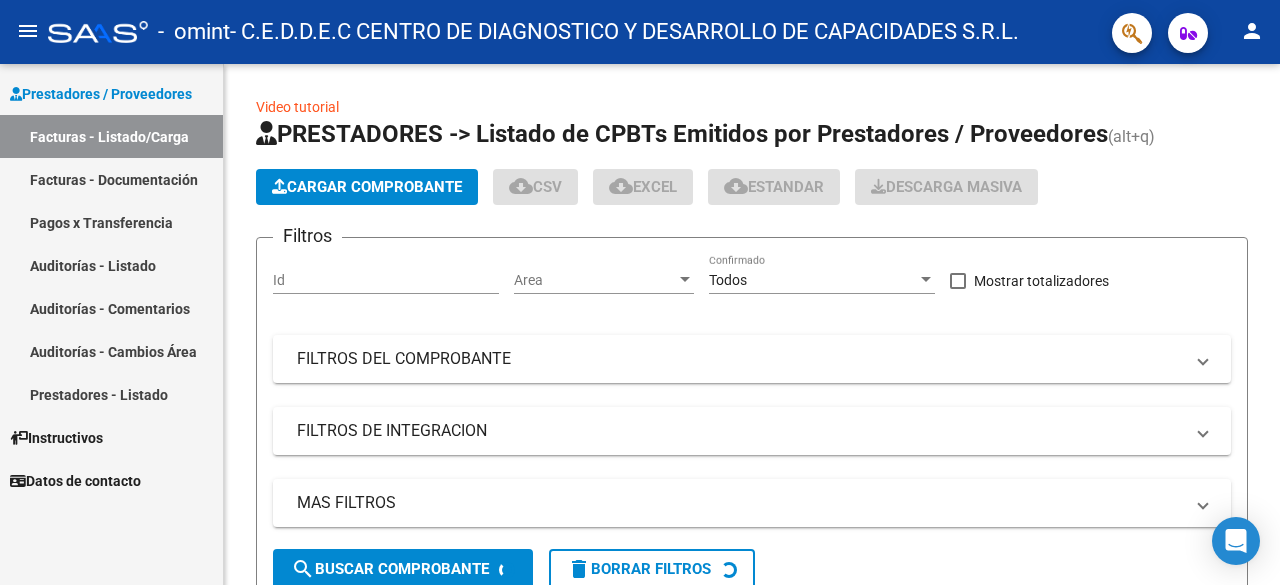 scroll, scrollTop: 0, scrollLeft: 0, axis: both 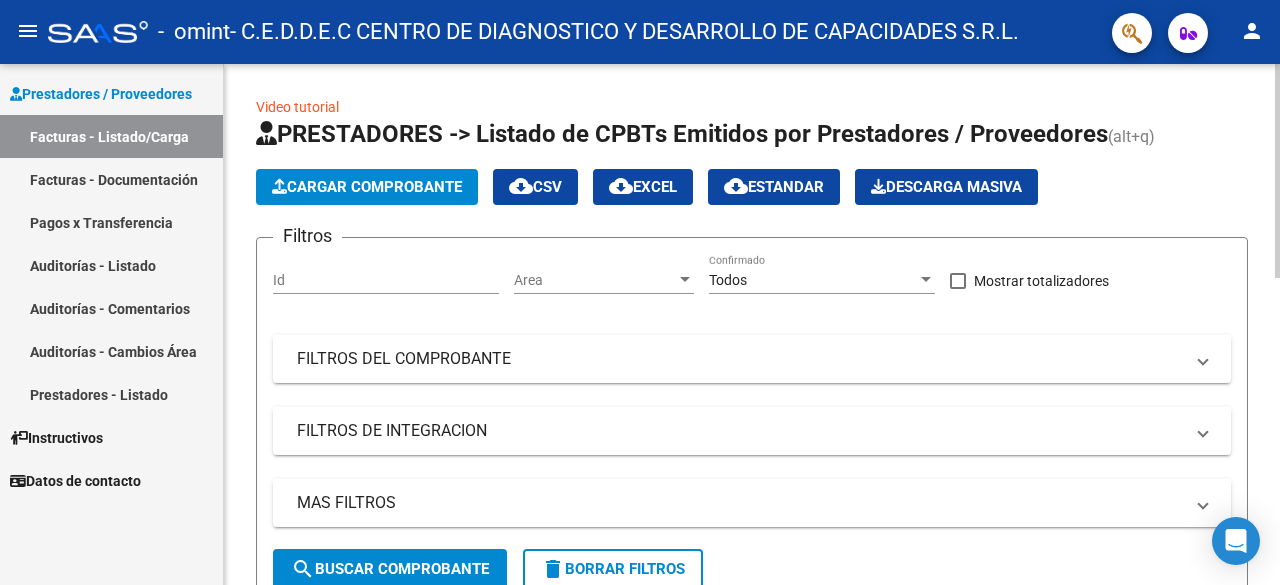 click on "Cargar Comprobante" 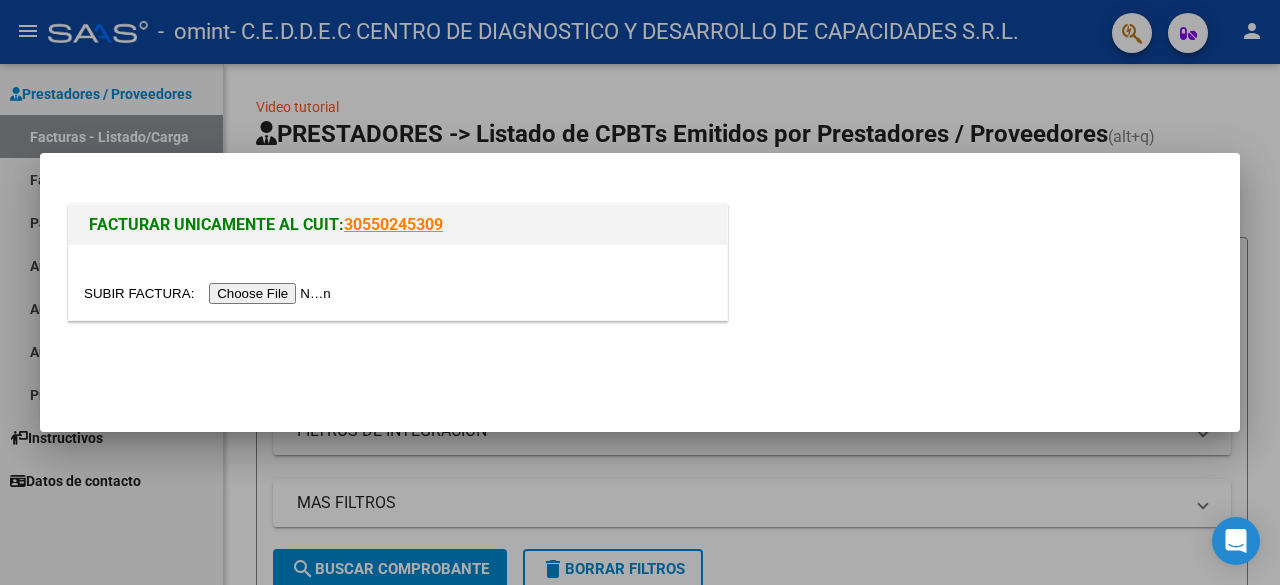 click at bounding box center (210, 293) 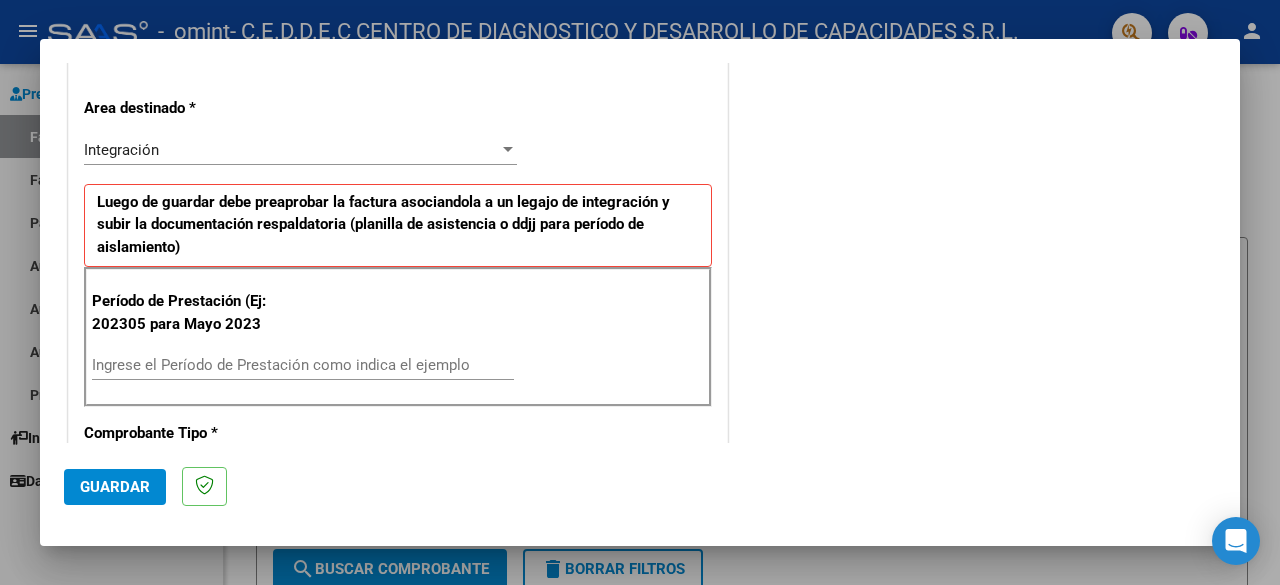 scroll, scrollTop: 500, scrollLeft: 0, axis: vertical 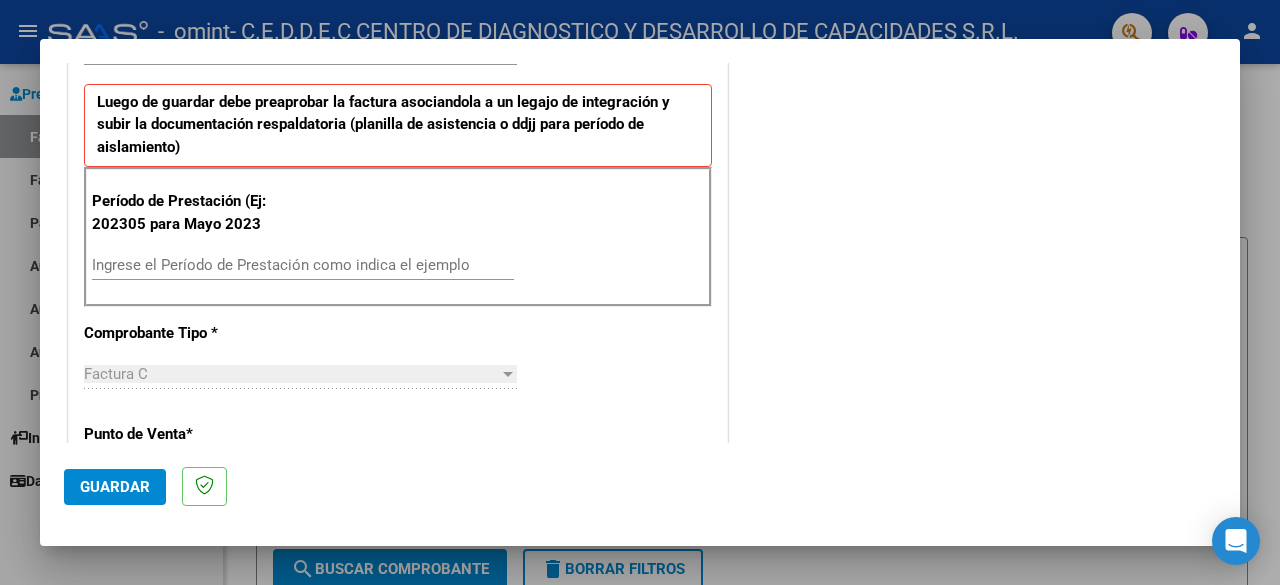 click on "Ingrese el Período de Prestación como indica el ejemplo" at bounding box center (303, 265) 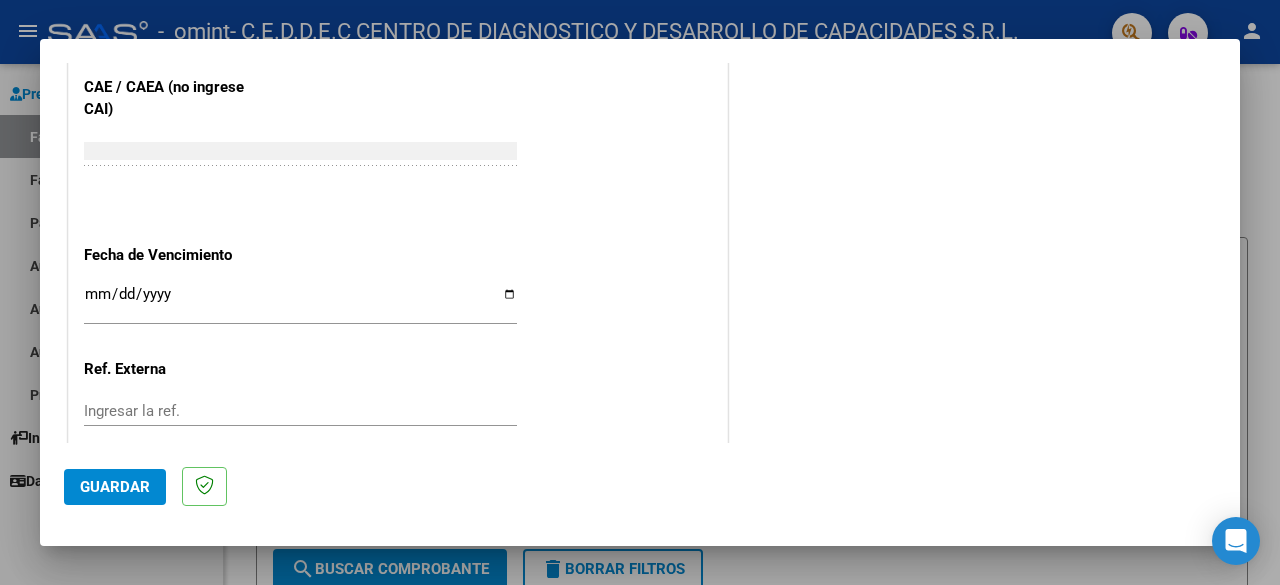 scroll, scrollTop: 1300, scrollLeft: 0, axis: vertical 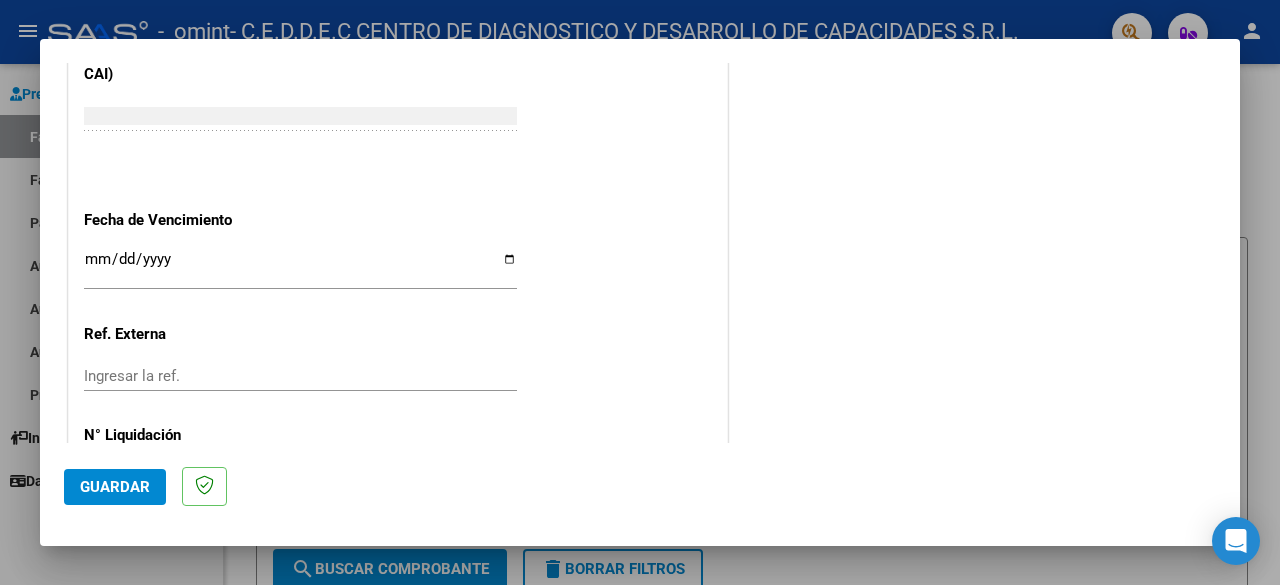 type on "202507" 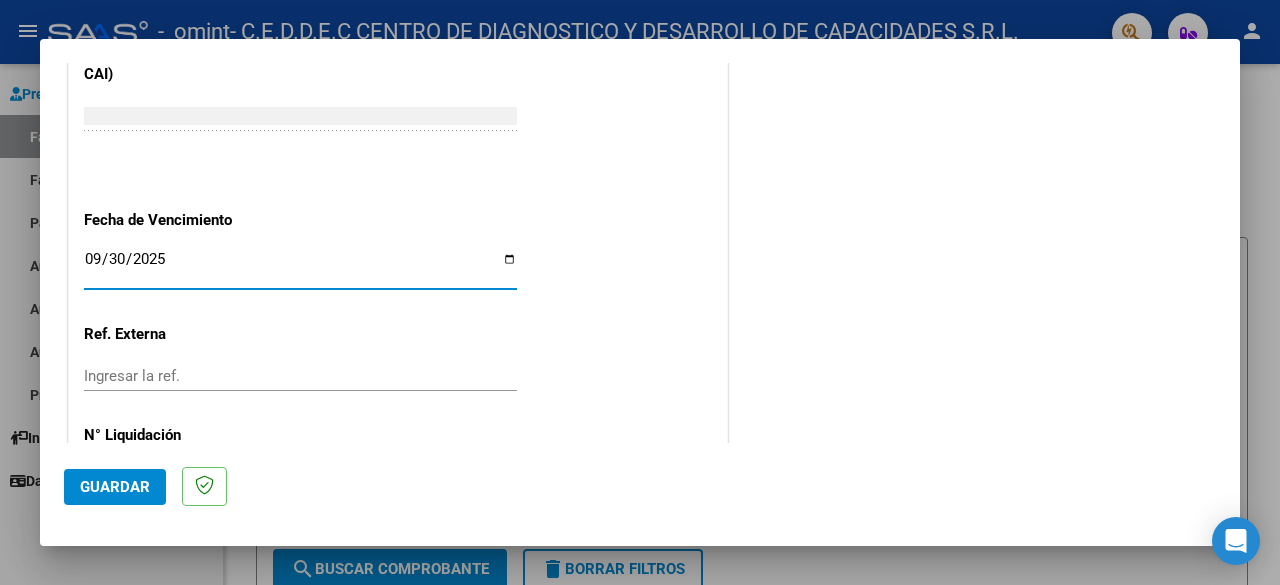 type on "2025-09-30" 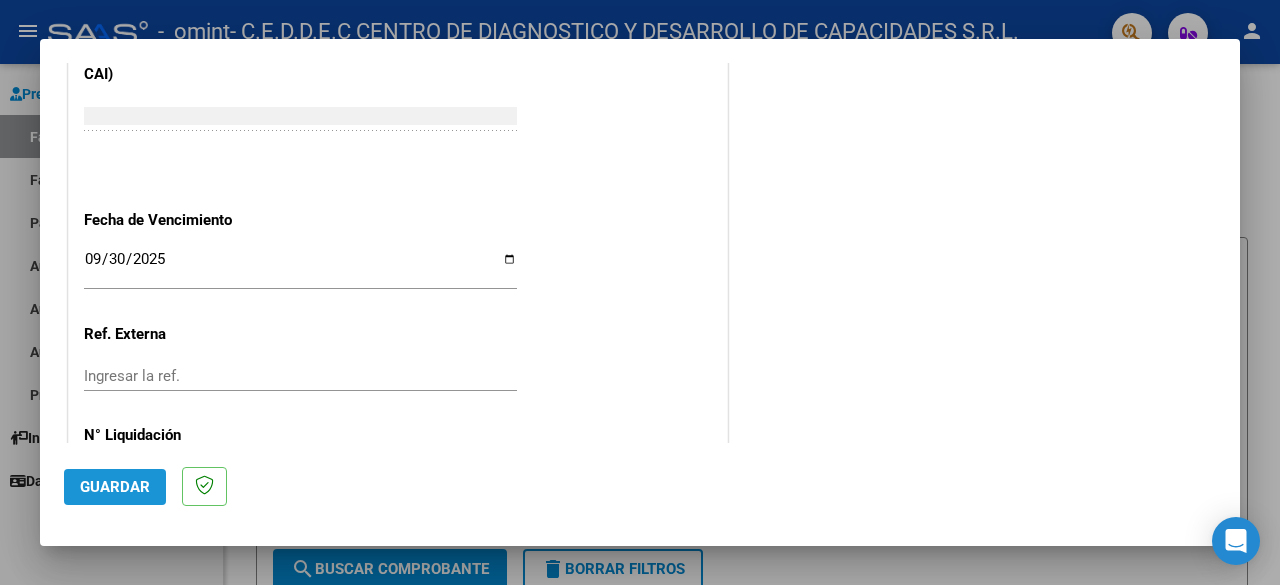 click on "Guardar" 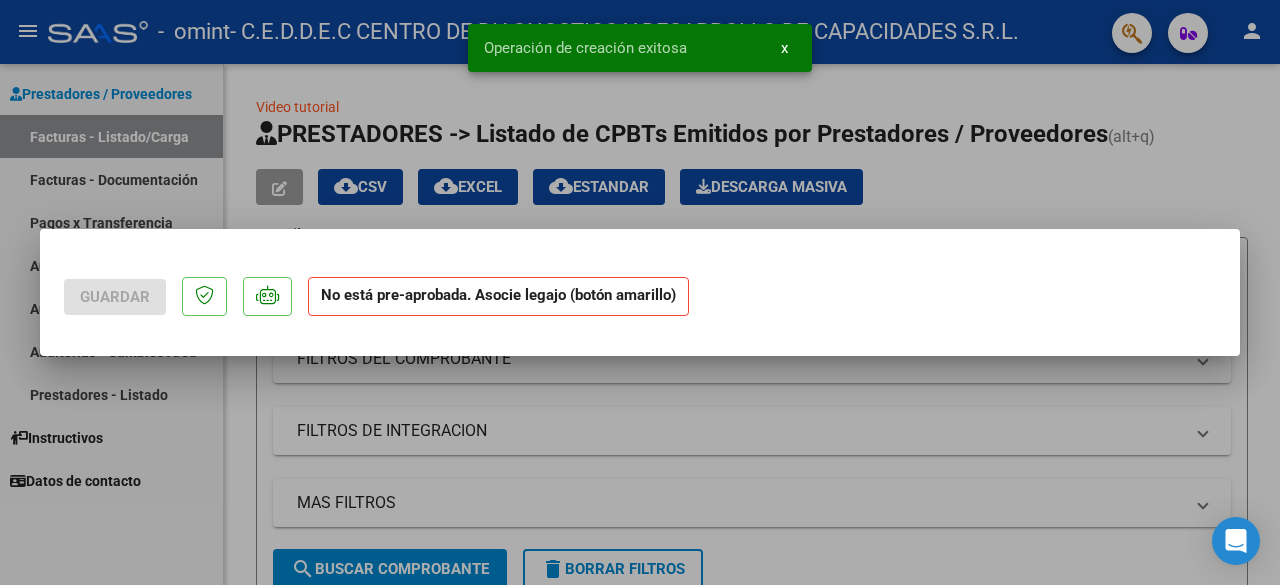 scroll, scrollTop: 0, scrollLeft: 0, axis: both 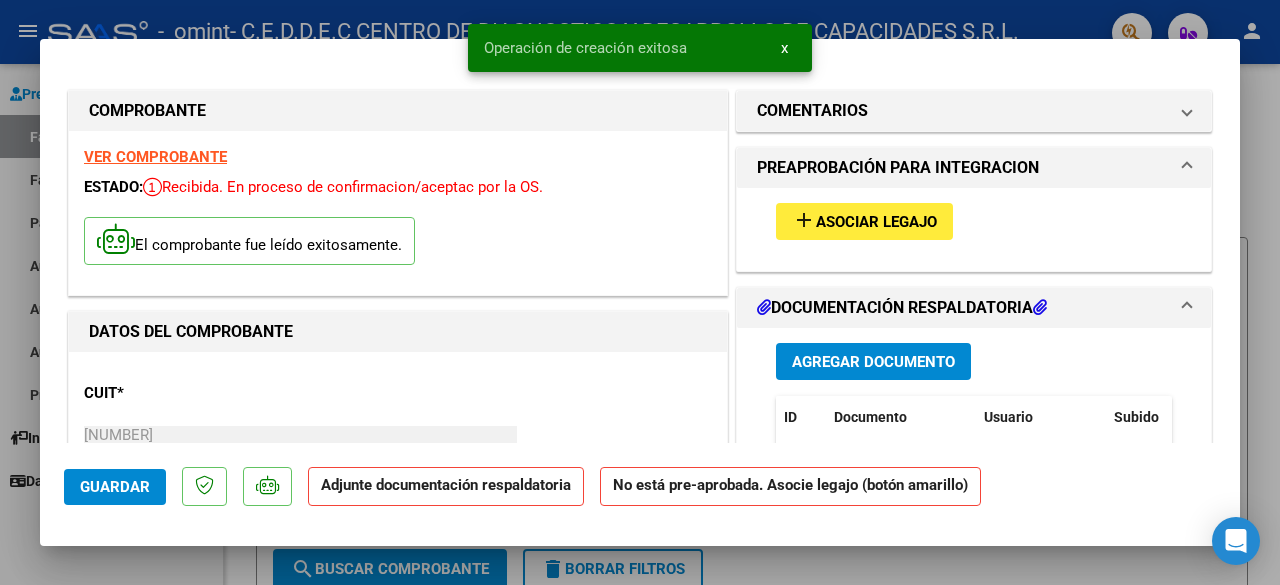 click on "Asociar Legajo" at bounding box center [876, 222] 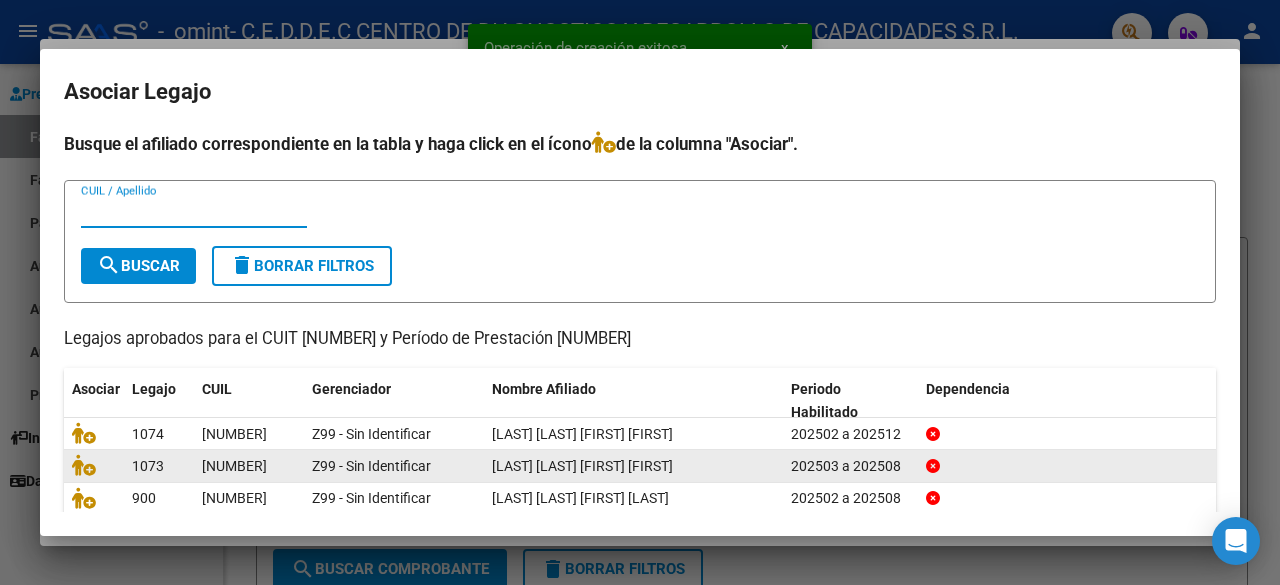 scroll, scrollTop: 100, scrollLeft: 0, axis: vertical 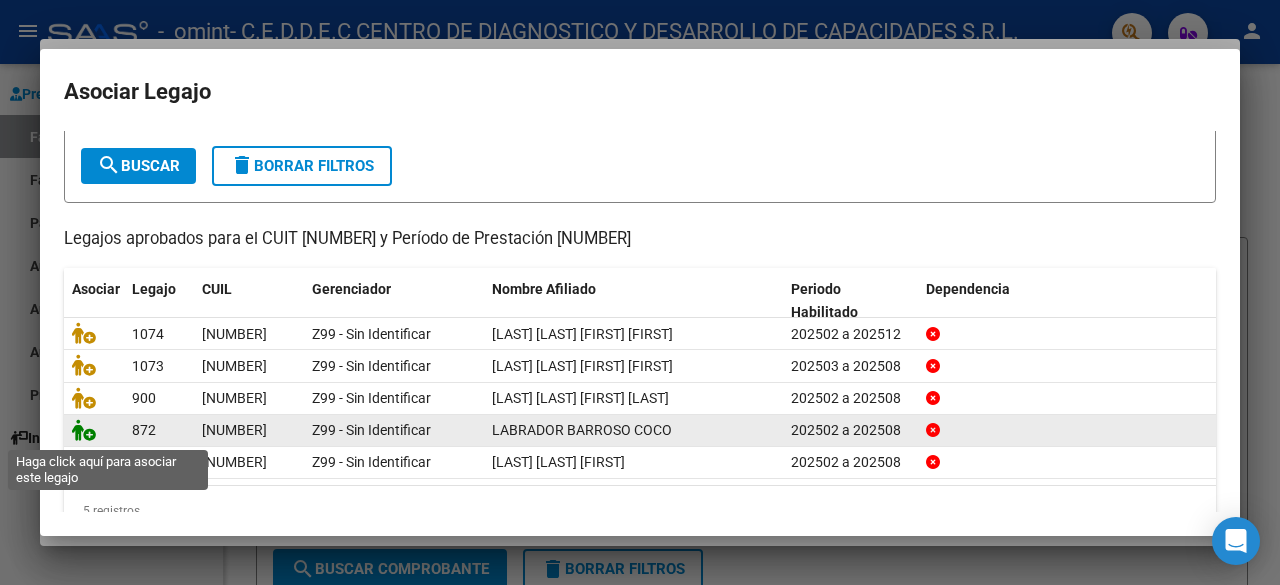 click 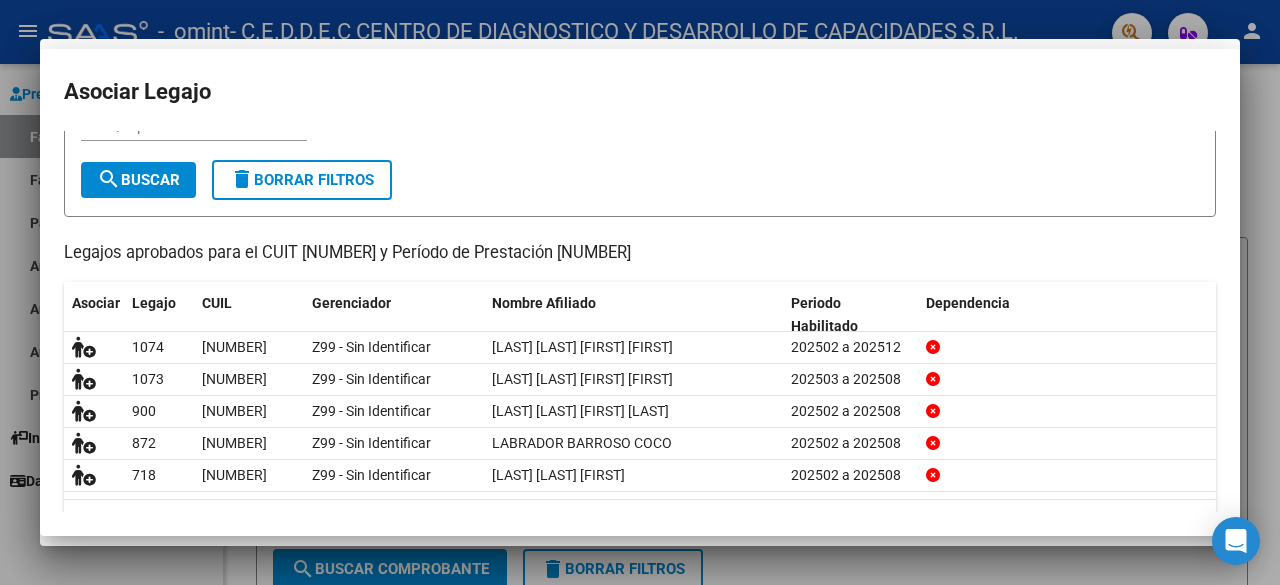 scroll, scrollTop: 0, scrollLeft: 0, axis: both 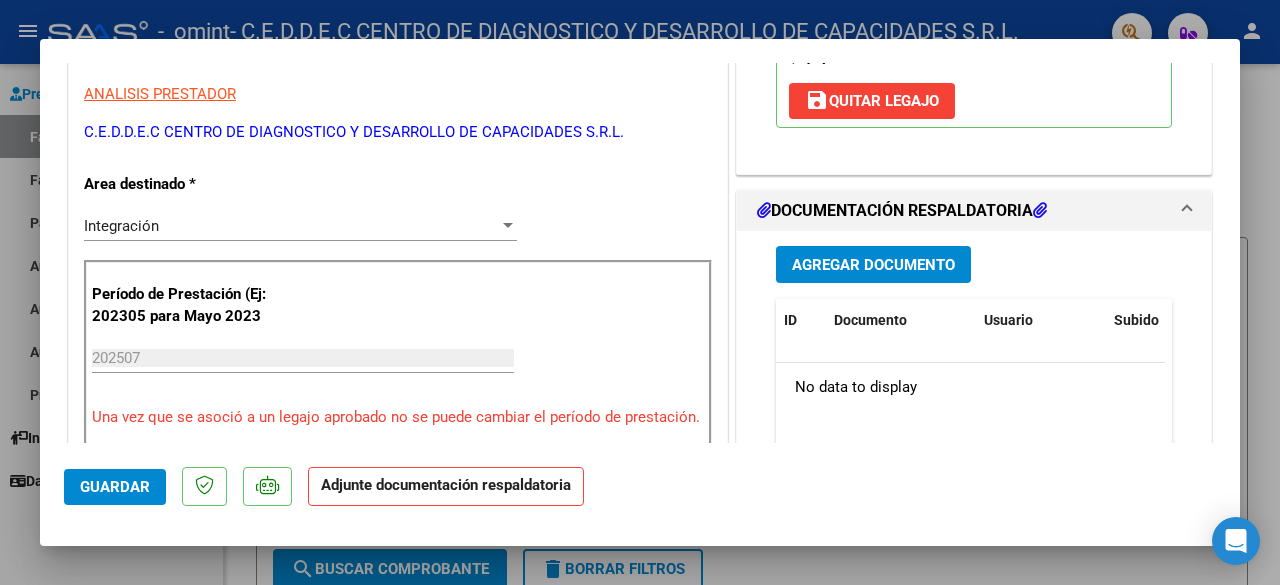 click on "Agregar Documento" at bounding box center [873, 264] 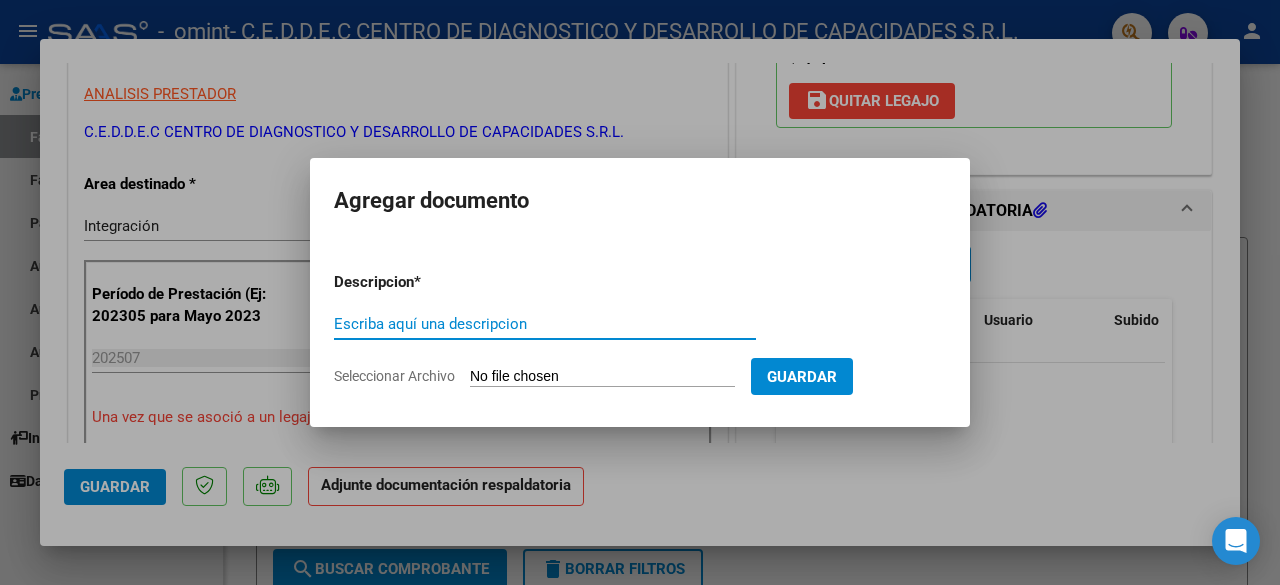 click on "Escriba aquí una descripcion" at bounding box center [545, 324] 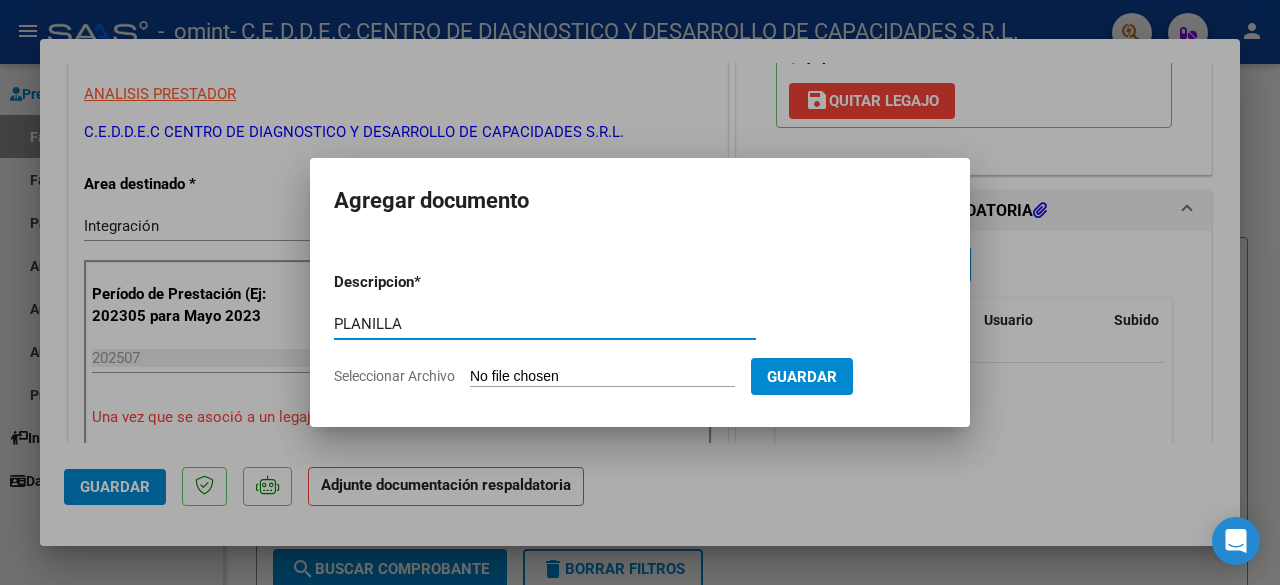 type on "PLANILLA" 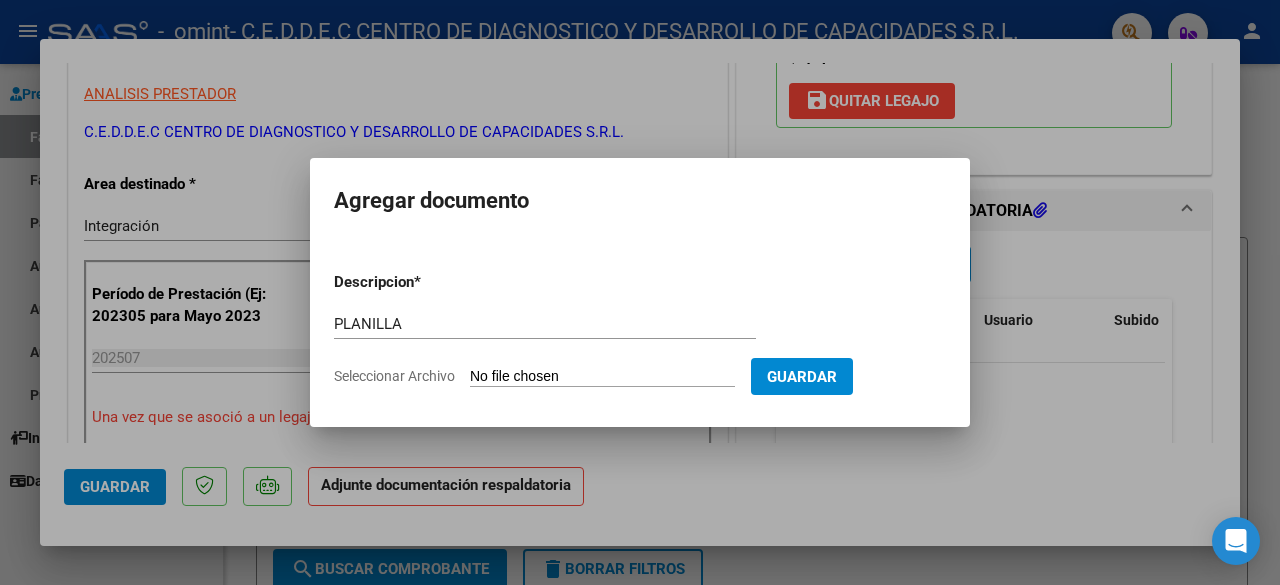 click on "Seleccionar Archivo" at bounding box center (602, 377) 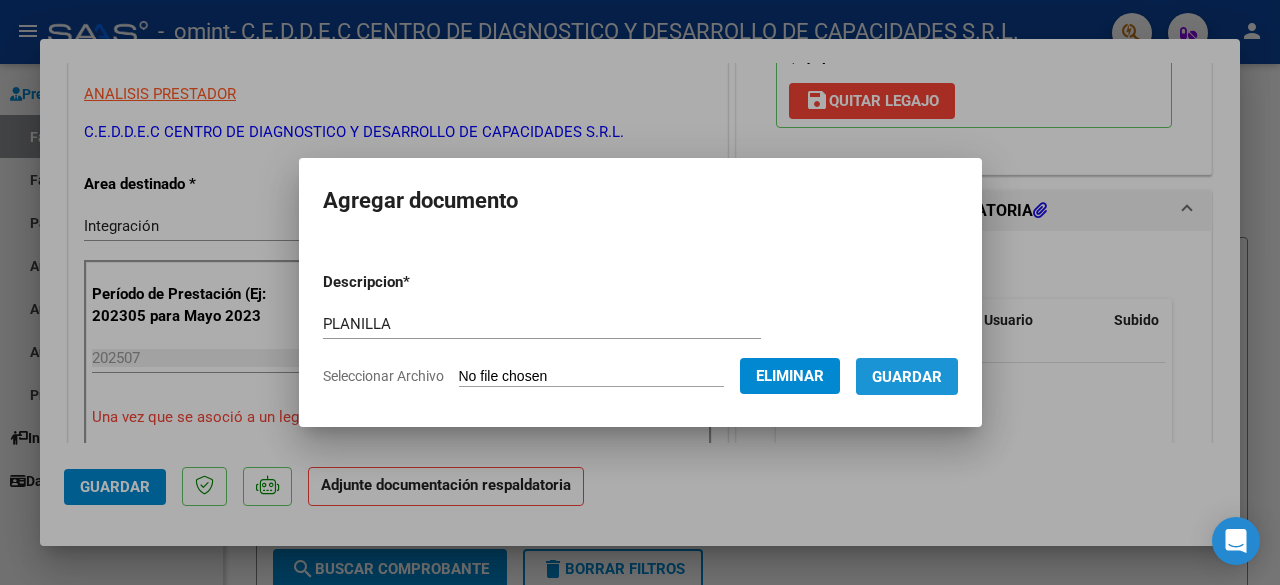 click on "Guardar" at bounding box center (907, 377) 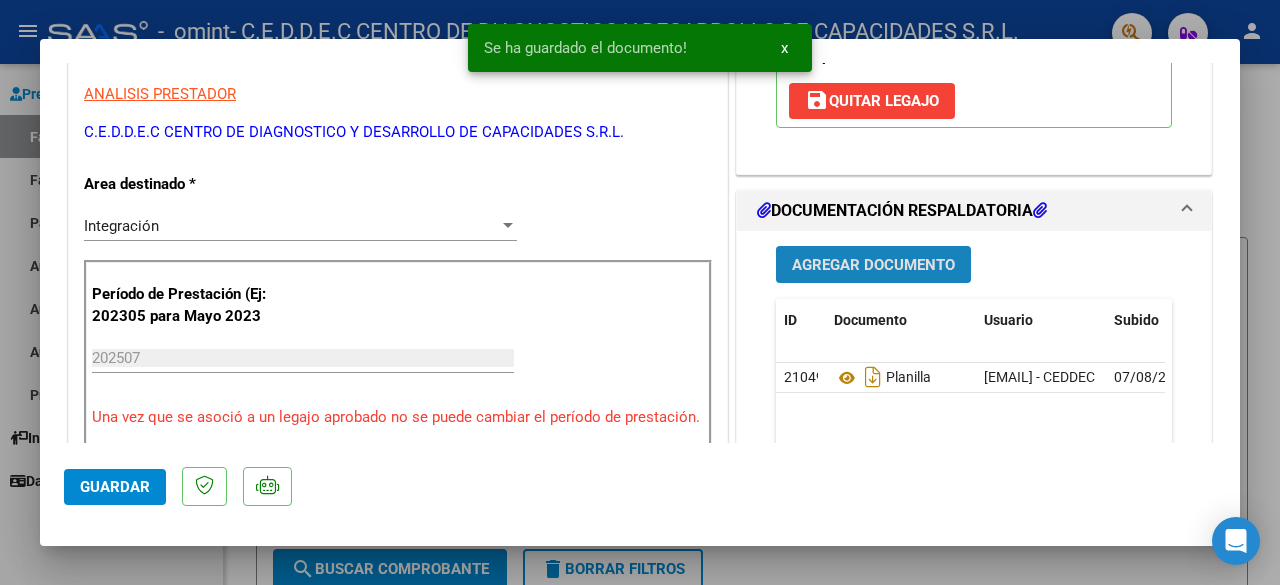 click on "Agregar Documento" at bounding box center (873, 265) 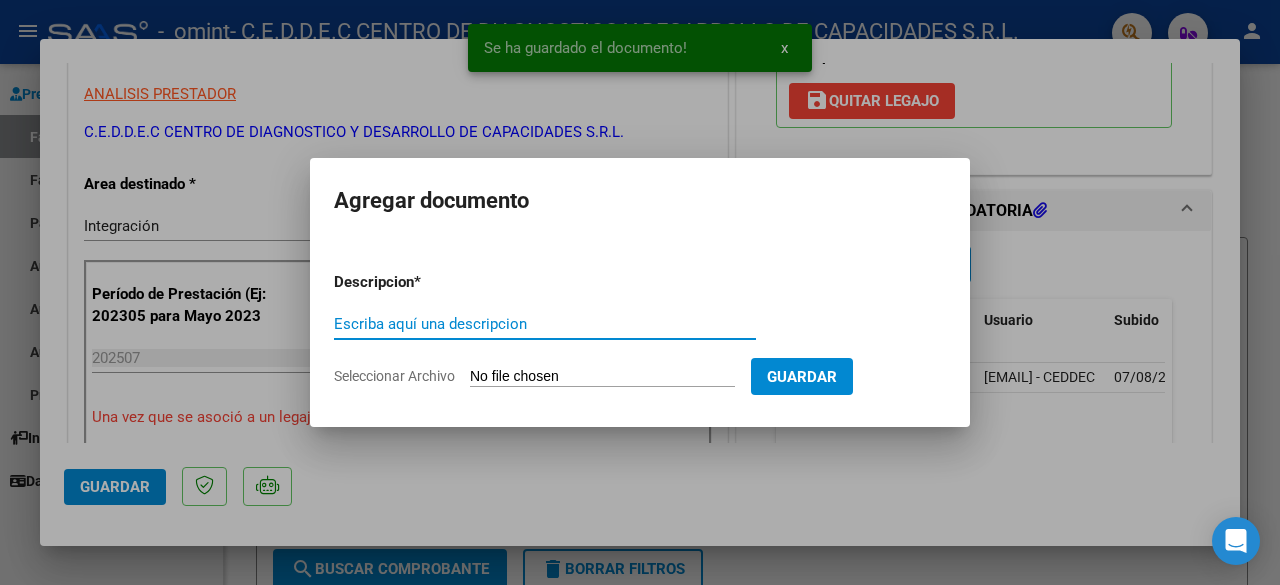 click on "Escriba aquí una descripcion" at bounding box center [545, 324] 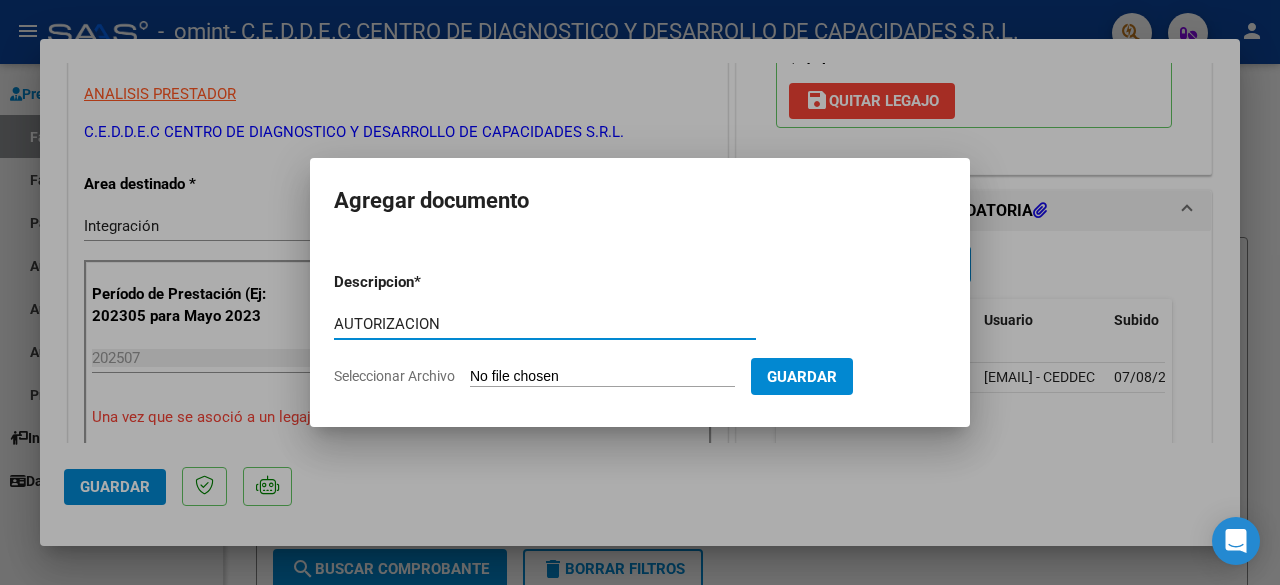 type on "AUTORIZACION" 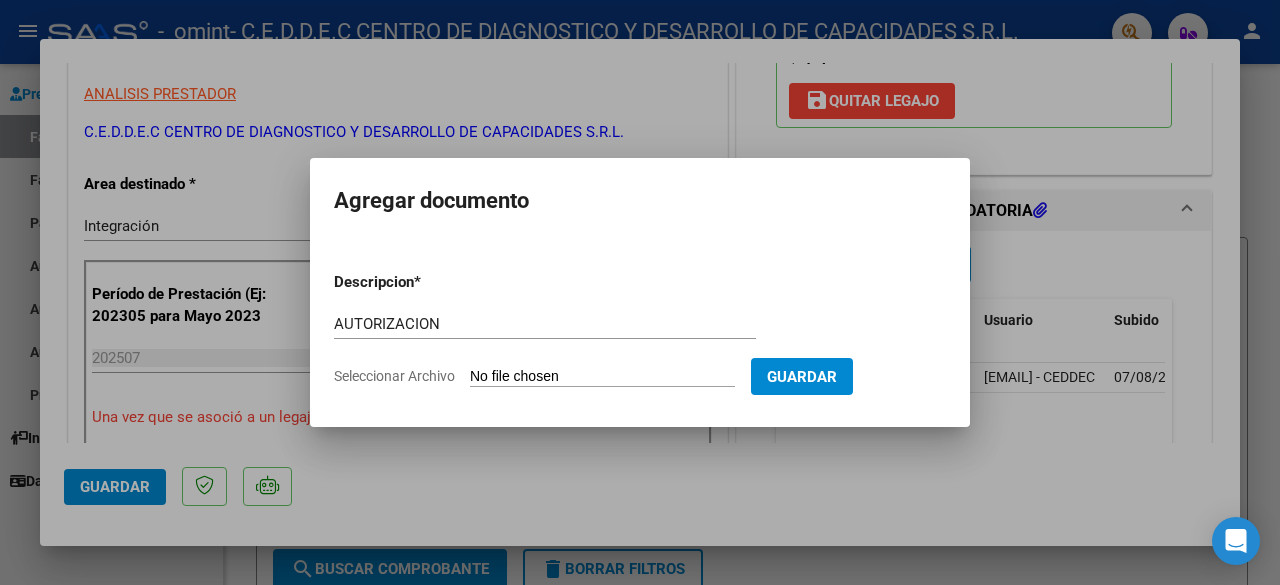 type on "C:\fakepath\33709081239_011_00003_00020553_AUTORIZACION.pdf" 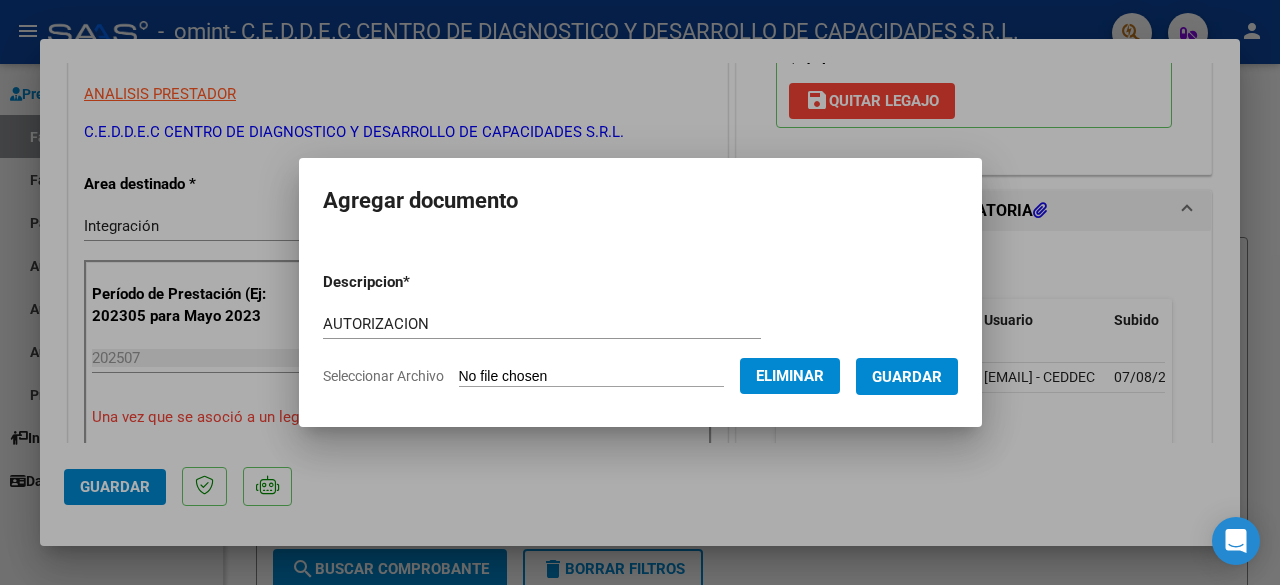 click on "Descripcion  *   AUTORIZACION Escriba aquí una descripcion  Seleccionar Archivo Eliminar Guardar" at bounding box center (640, 329) 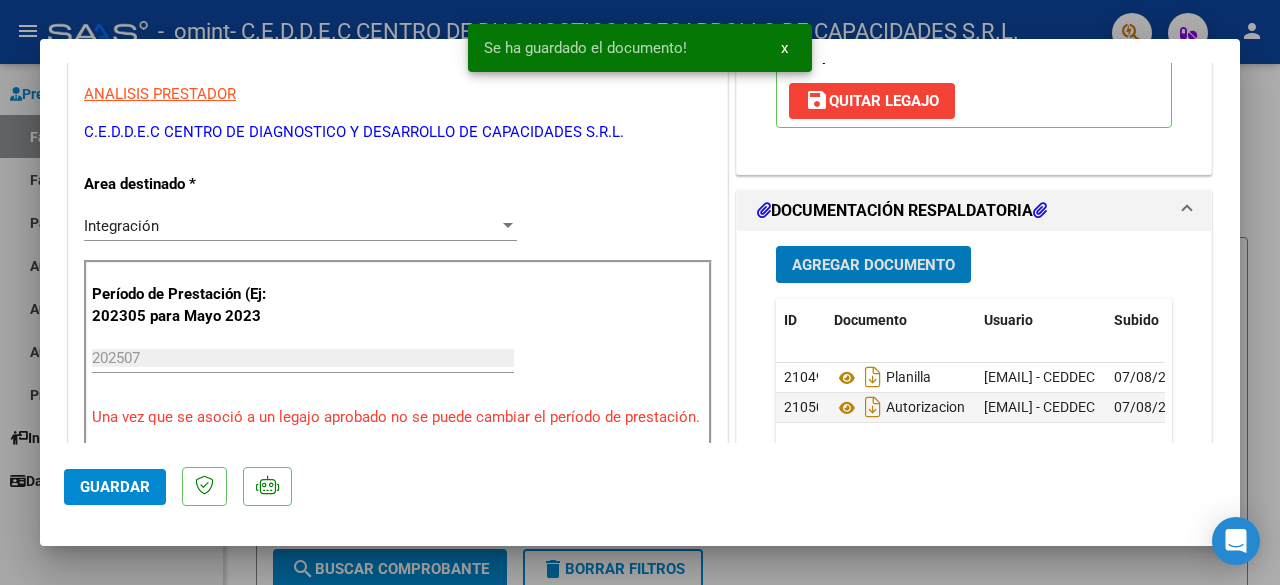click on "Guardar" 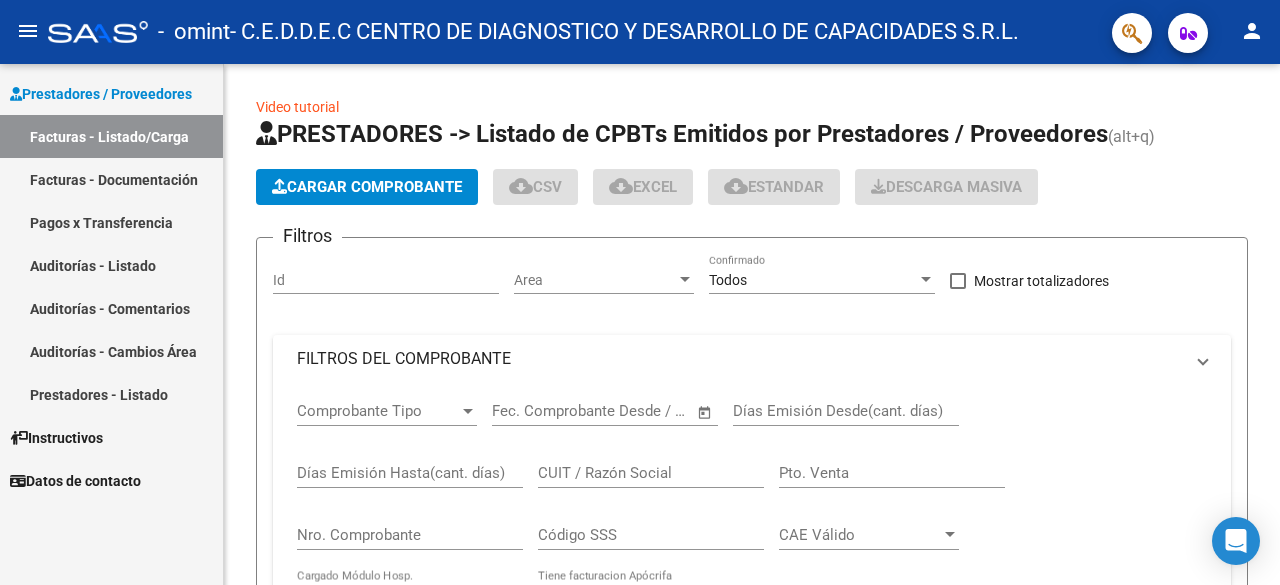 scroll, scrollTop: 0, scrollLeft: 0, axis: both 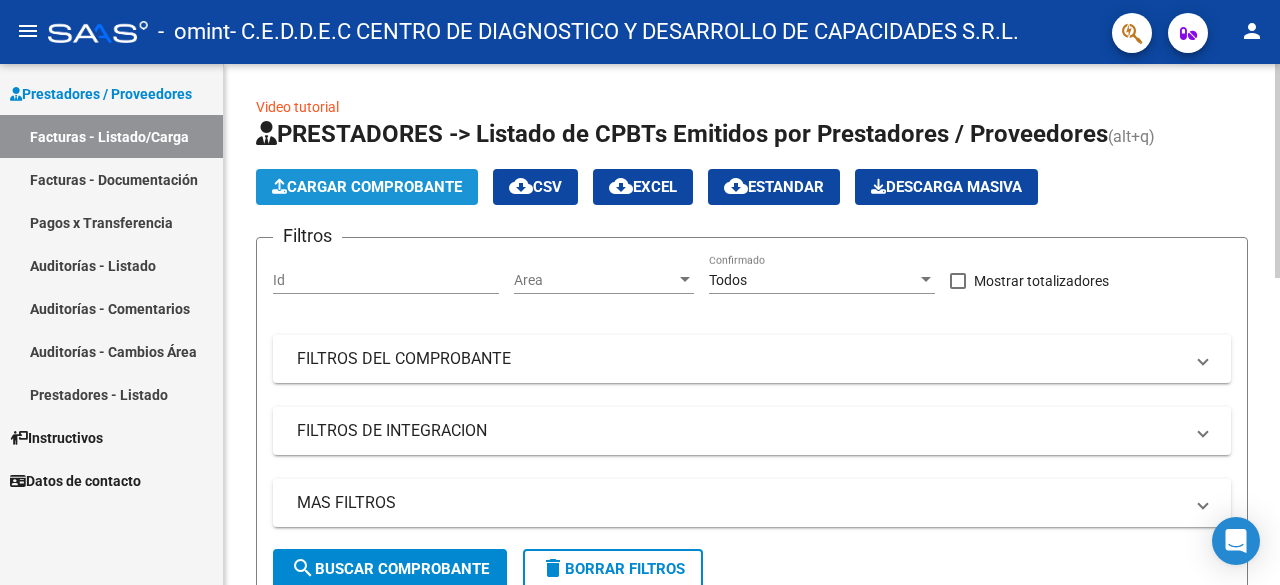 click on "Cargar Comprobante" 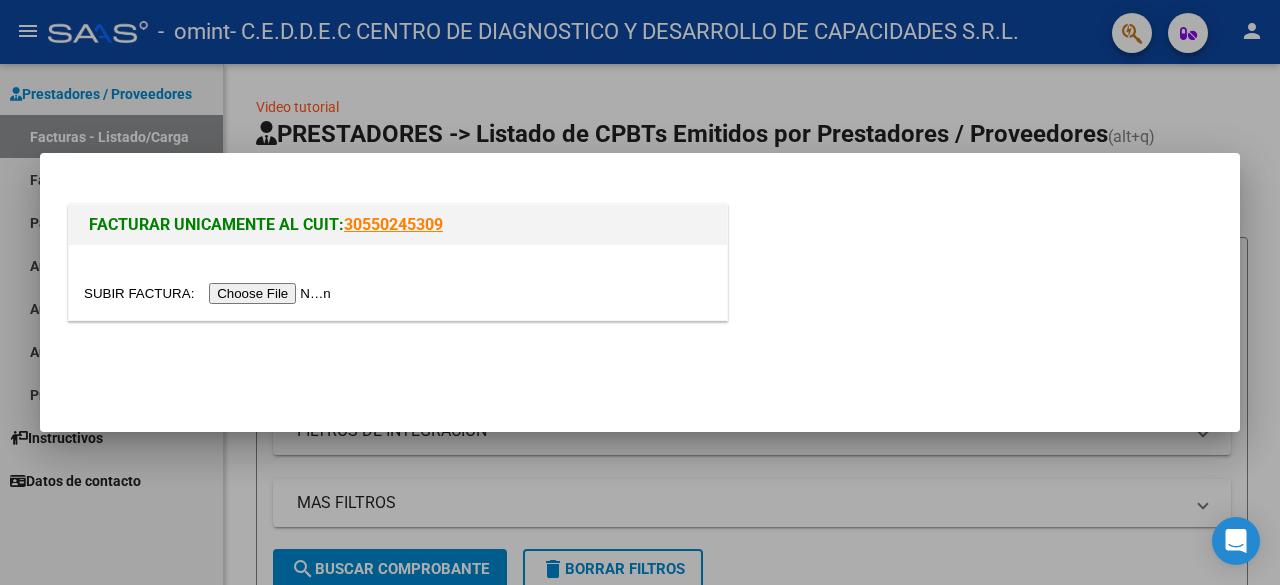 click at bounding box center [210, 293] 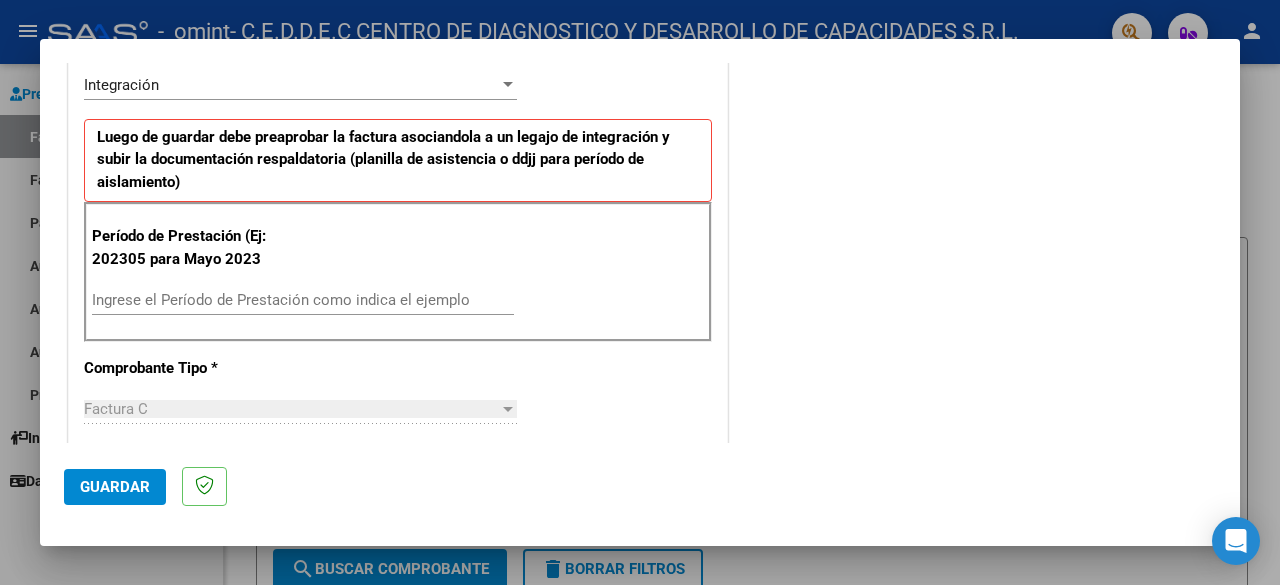 scroll, scrollTop: 500, scrollLeft: 0, axis: vertical 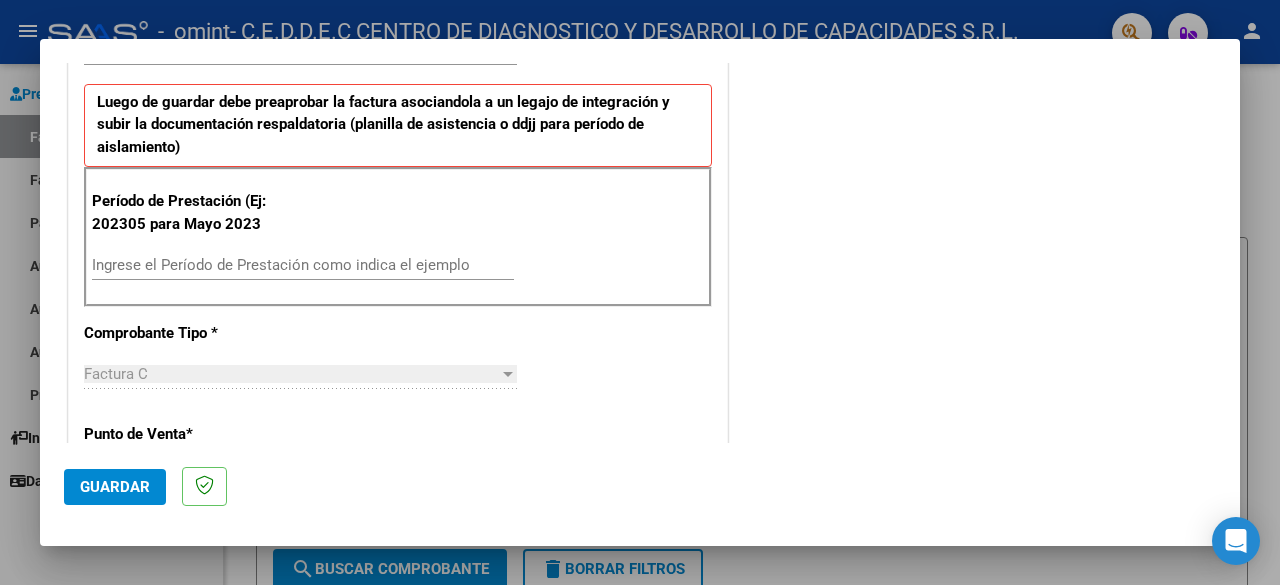 click on "Ingrese el Período de Prestación como indica el ejemplo" at bounding box center (303, 265) 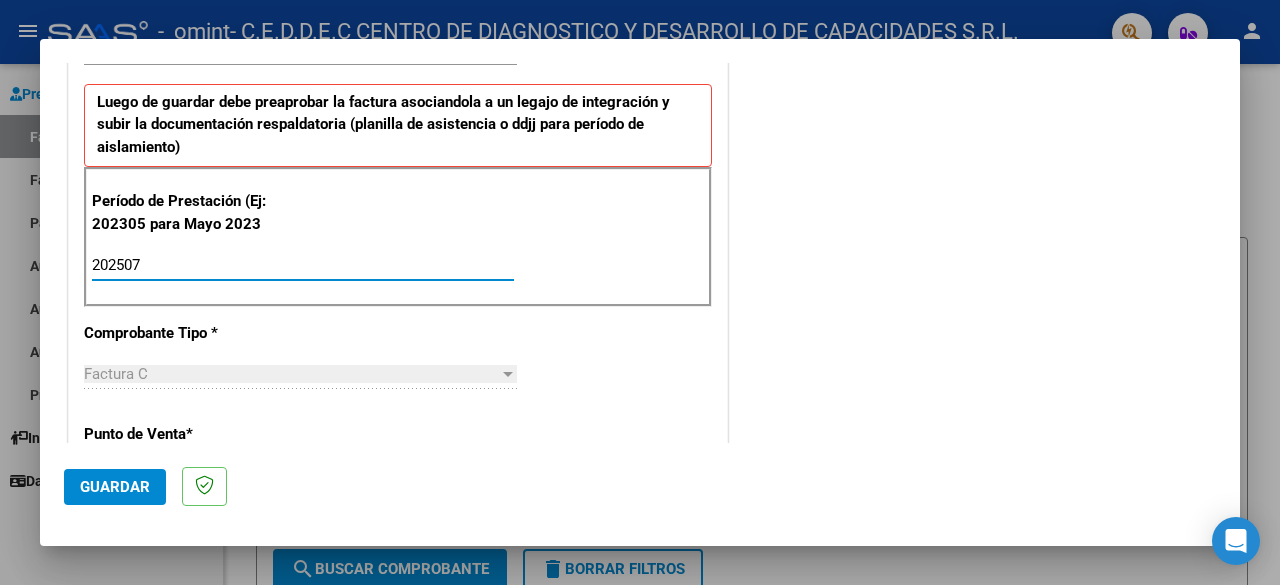 type on "202507" 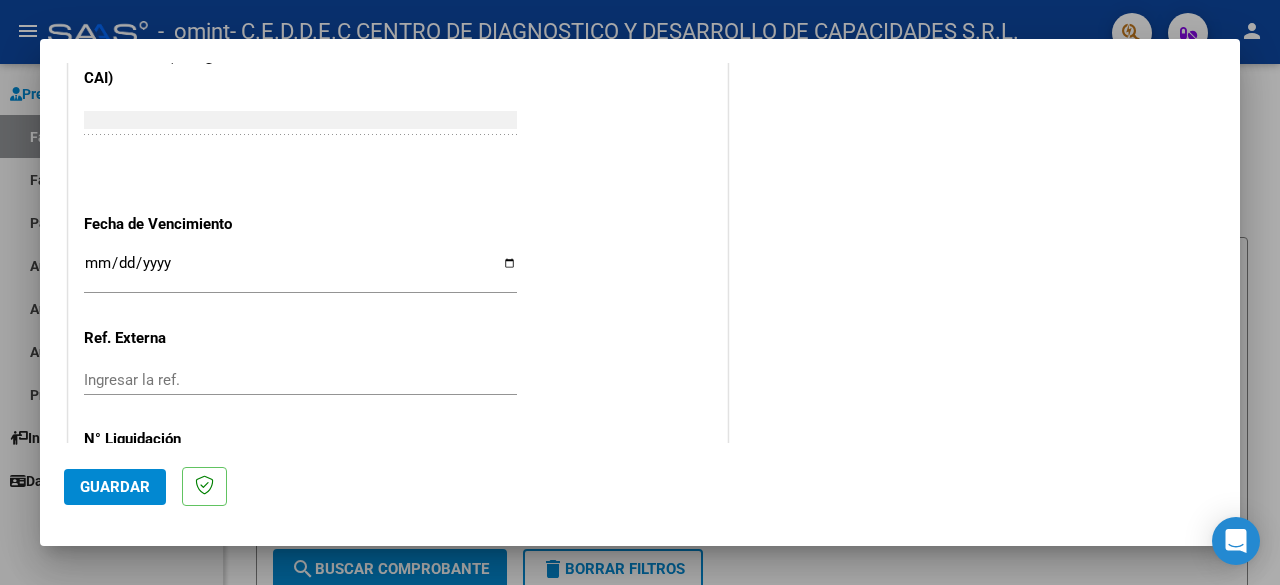 scroll, scrollTop: 1300, scrollLeft: 0, axis: vertical 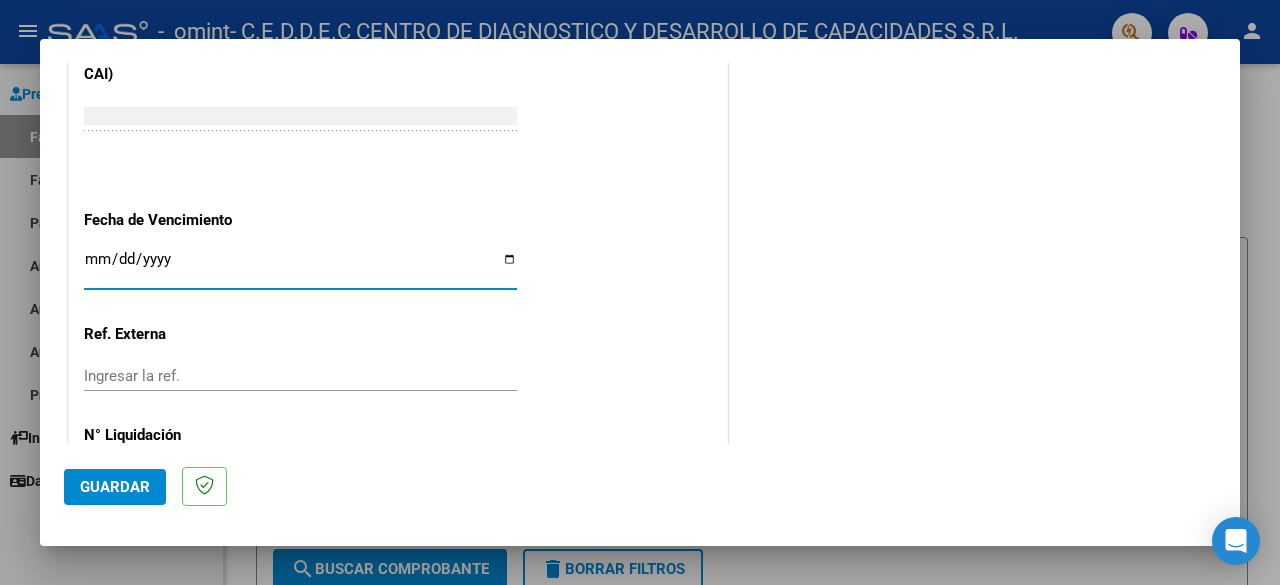 click on "Ingresar la fecha" at bounding box center (300, 267) 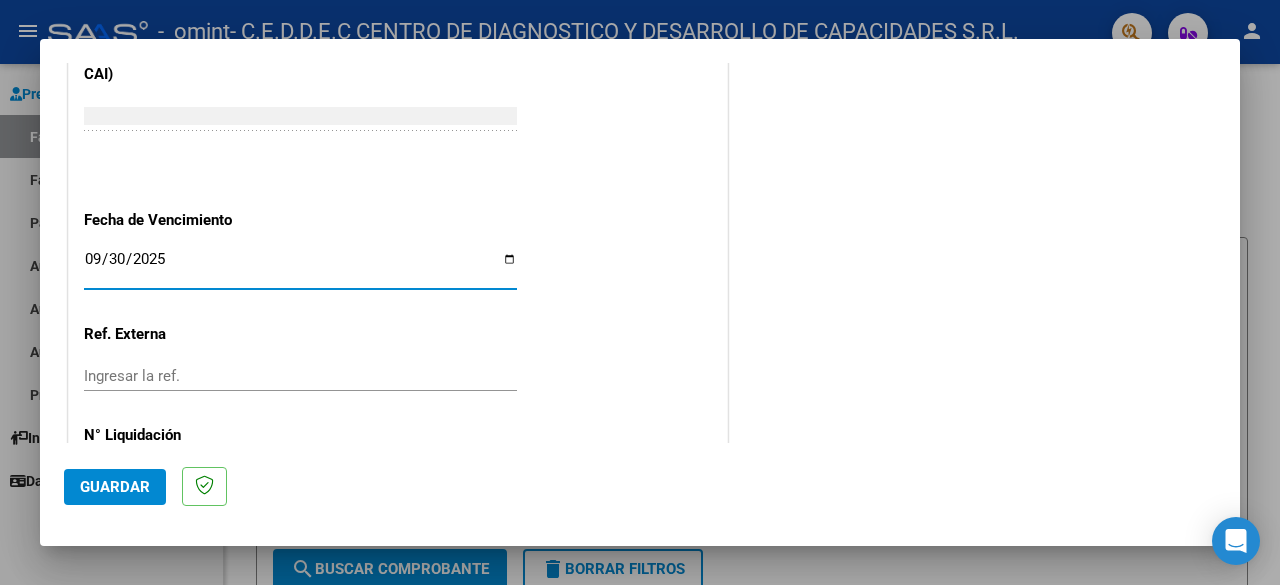 type on "2025-09-30" 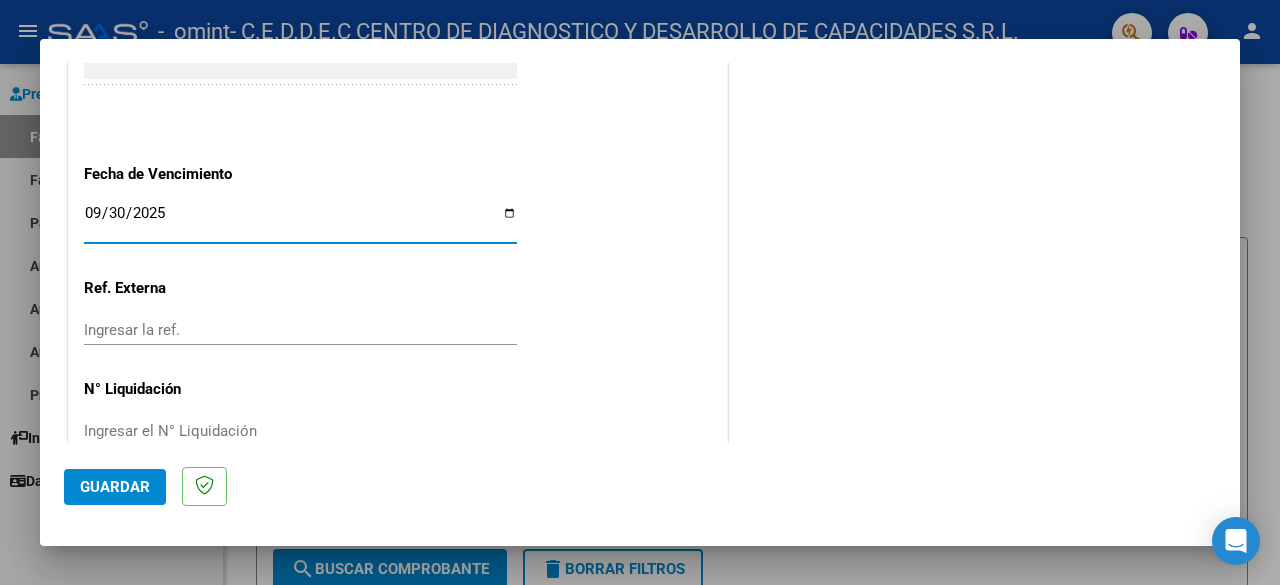 scroll, scrollTop: 1388, scrollLeft: 0, axis: vertical 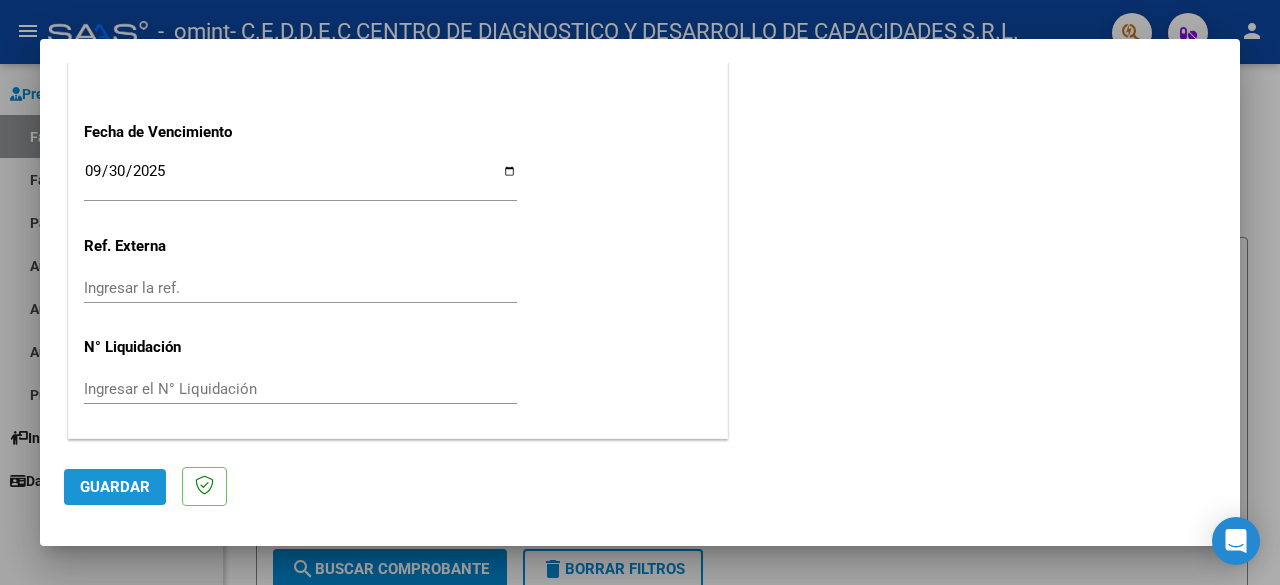 click on "Guardar" 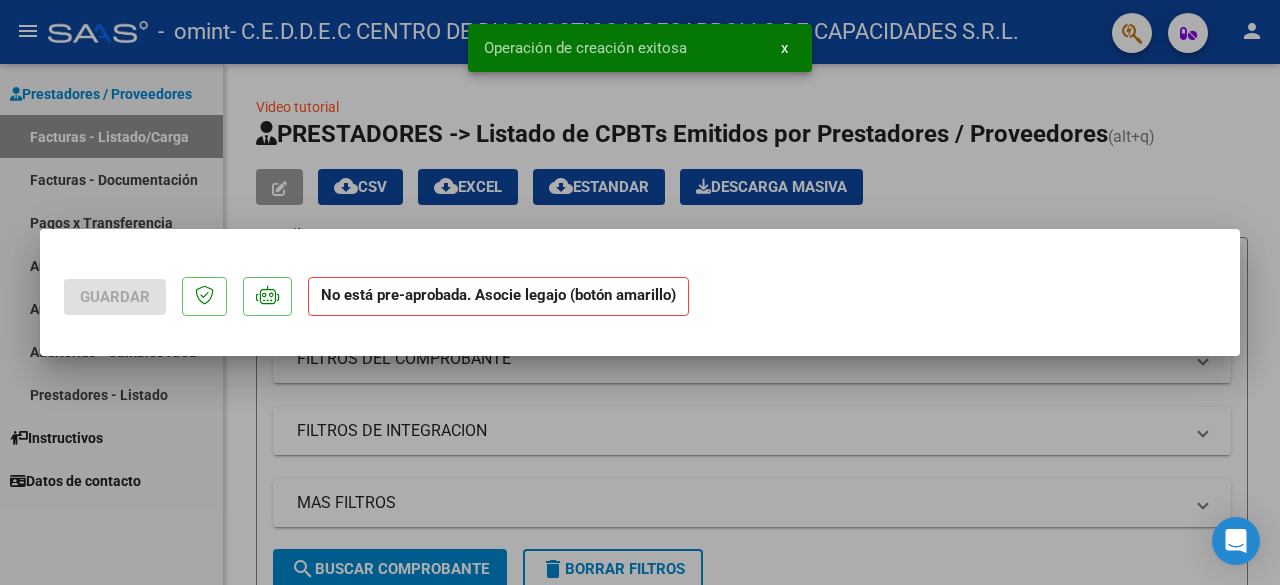 scroll, scrollTop: 0, scrollLeft: 0, axis: both 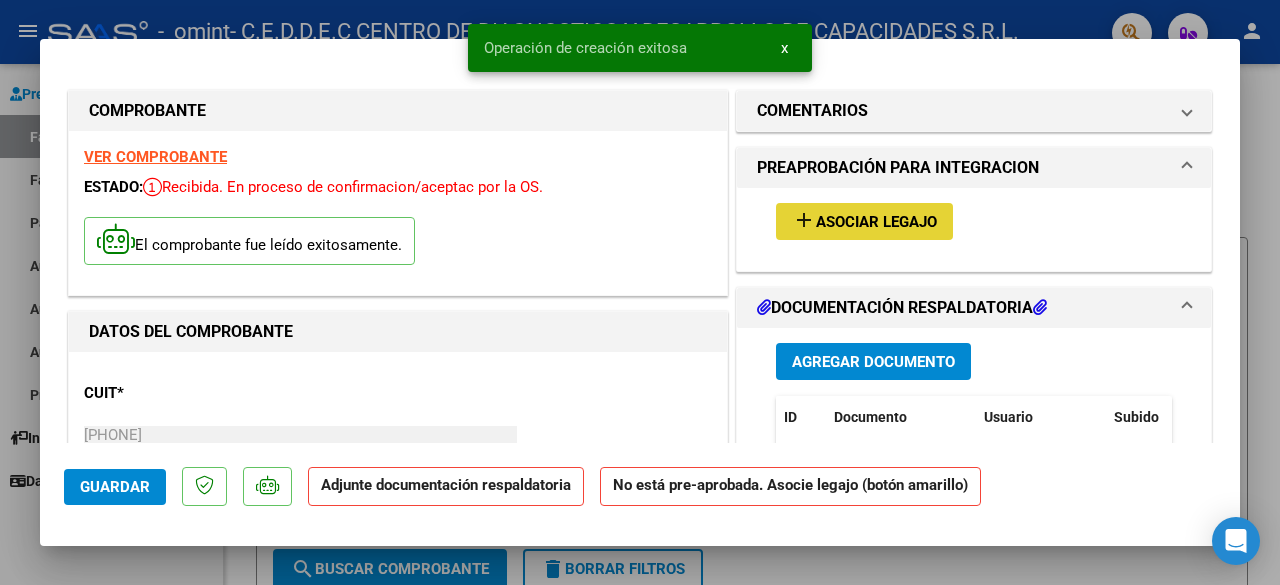 click on "Asociar Legajo" at bounding box center [876, 222] 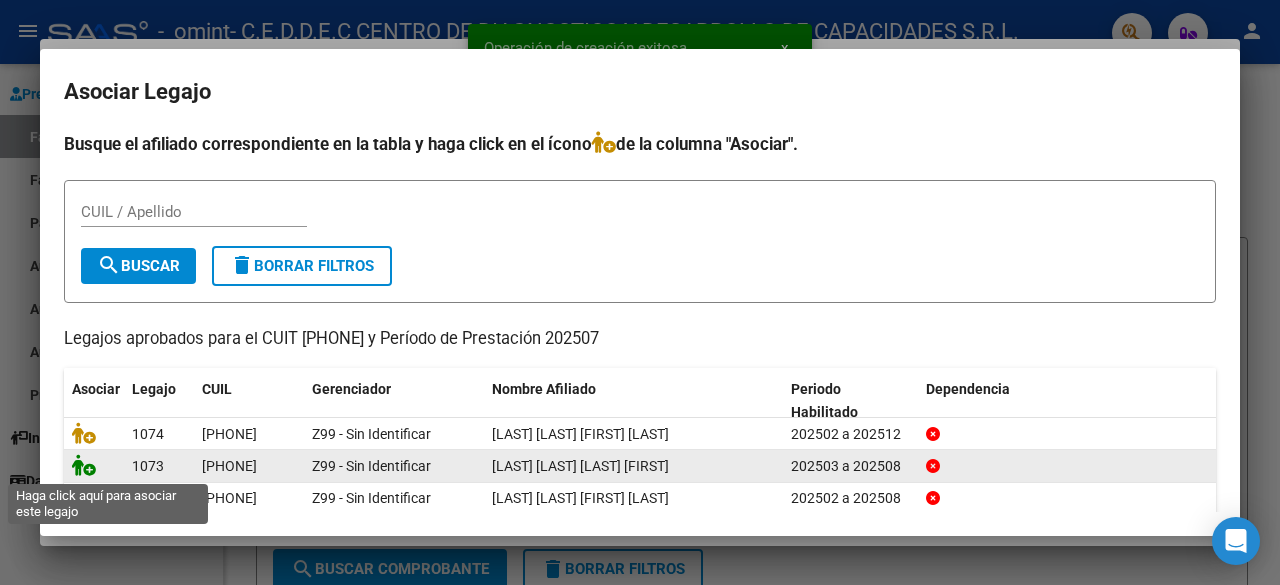 click 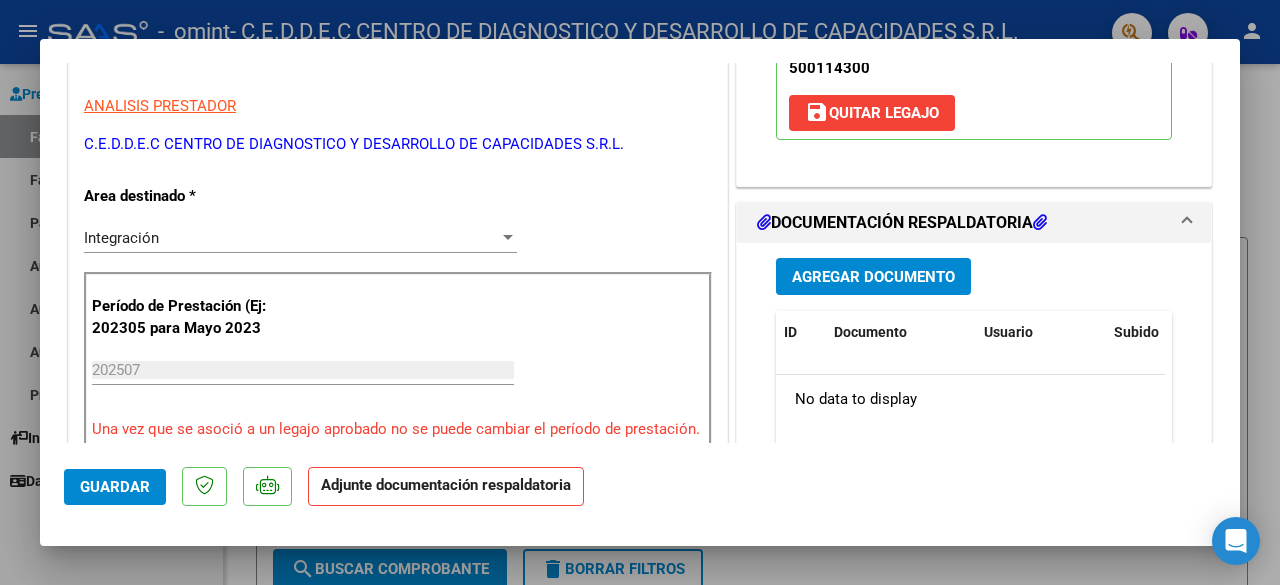 scroll, scrollTop: 400, scrollLeft: 0, axis: vertical 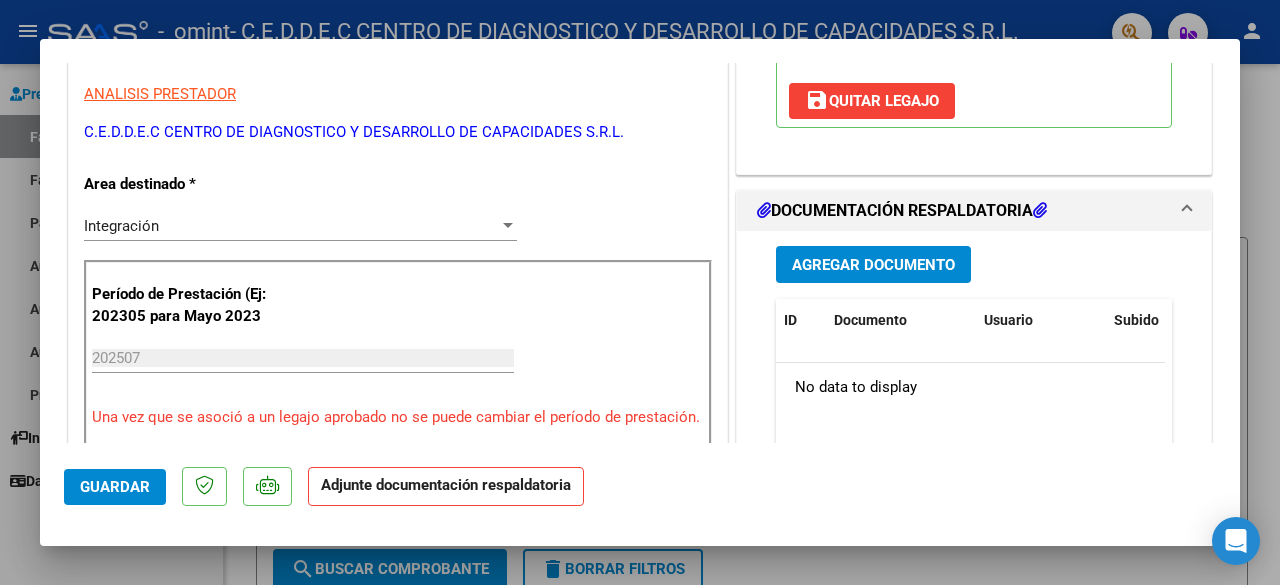 click on "Agregar Documento" at bounding box center [873, 265] 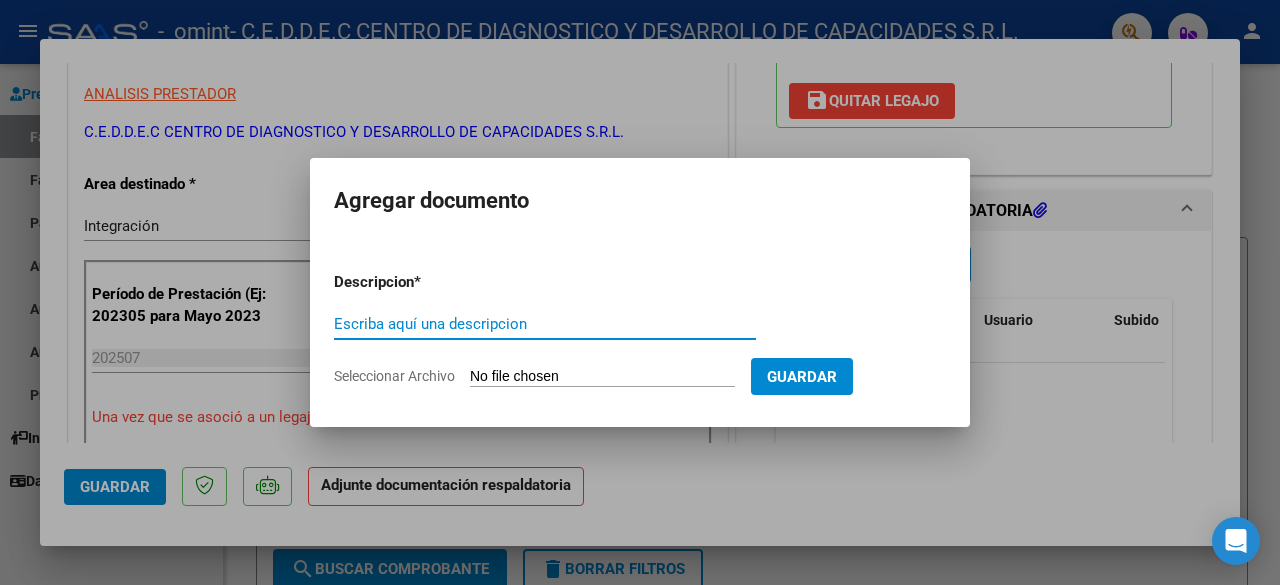 click on "Escriba aquí una descripcion" at bounding box center (545, 324) 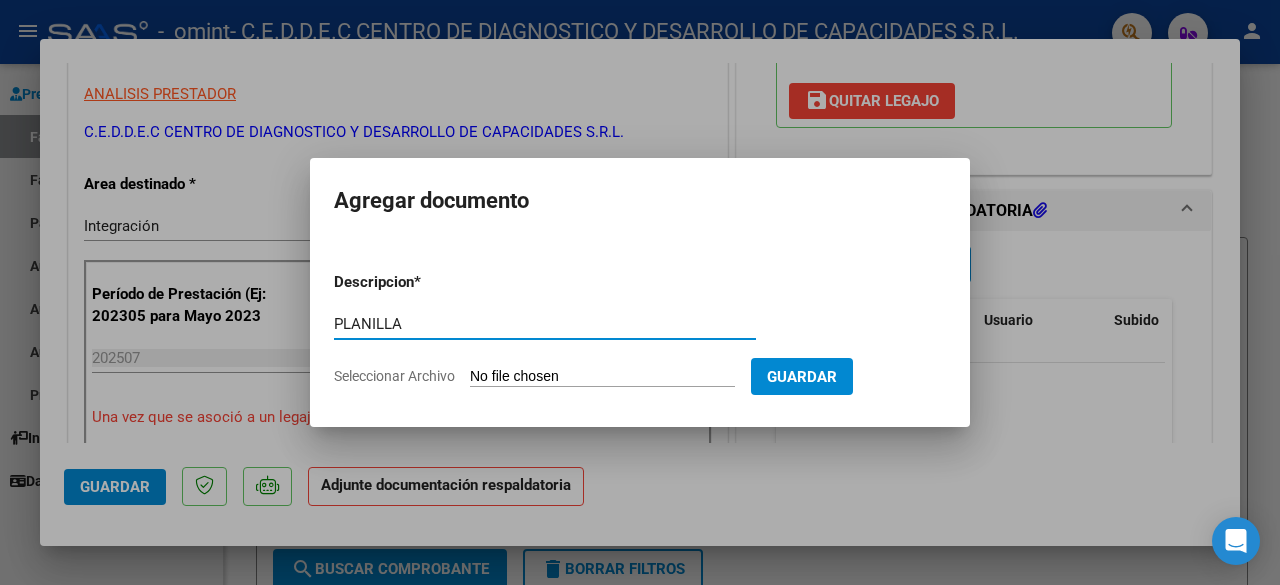 type on "PLANILLA" 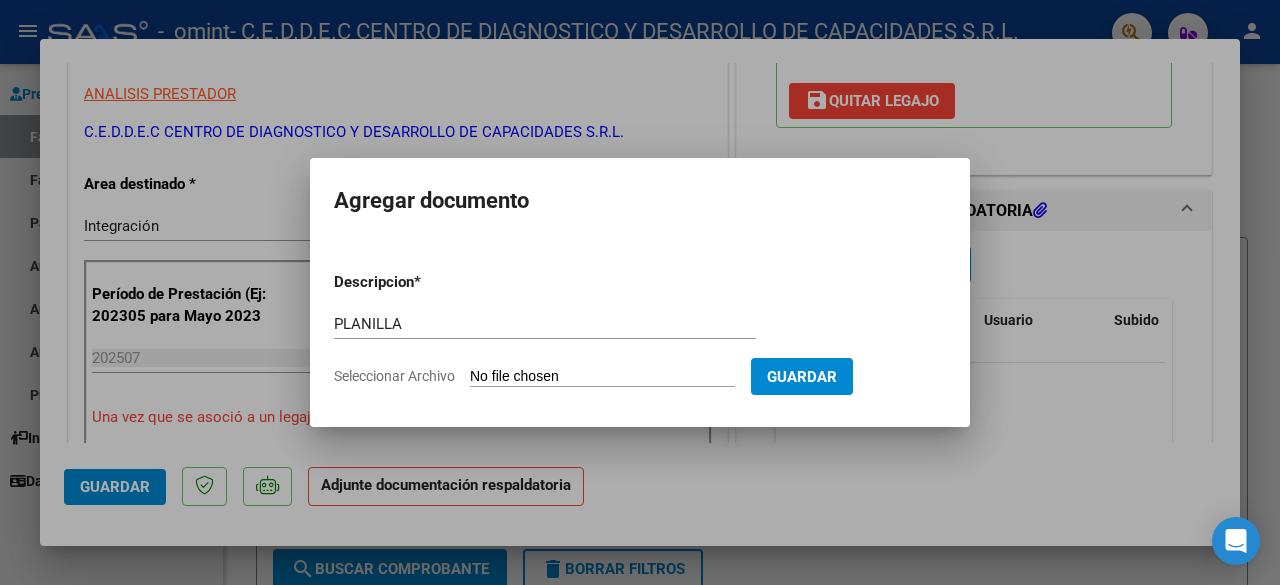 type on "C:\fakepath\33709081239_011_00003_00020555_PLANILLA.pdf" 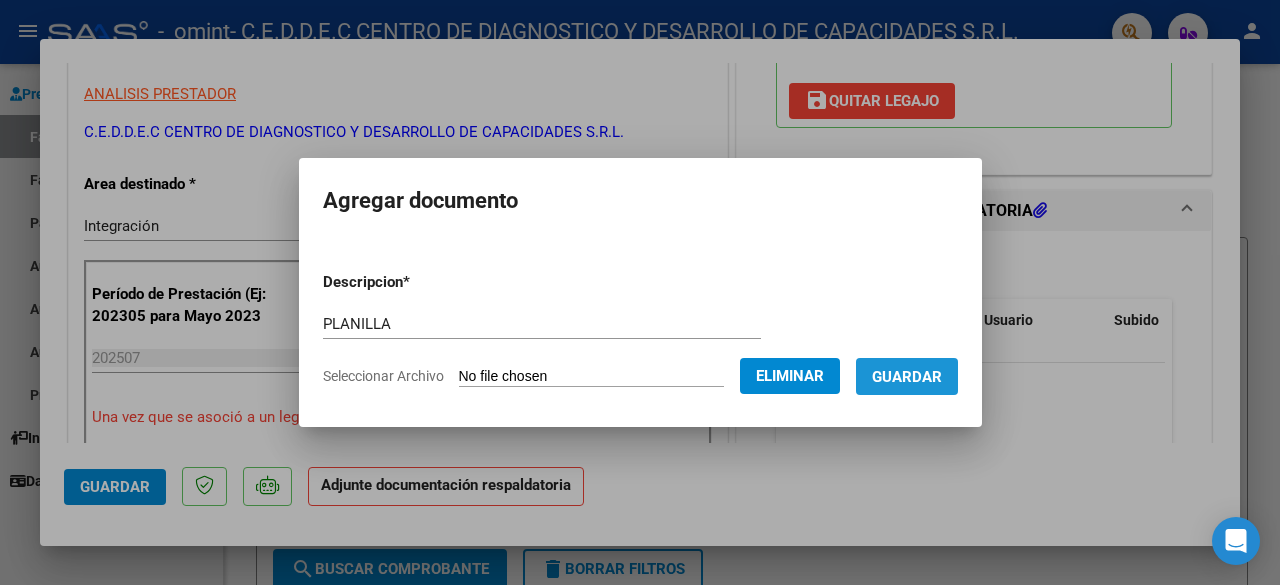 click on "Guardar" at bounding box center [907, 377] 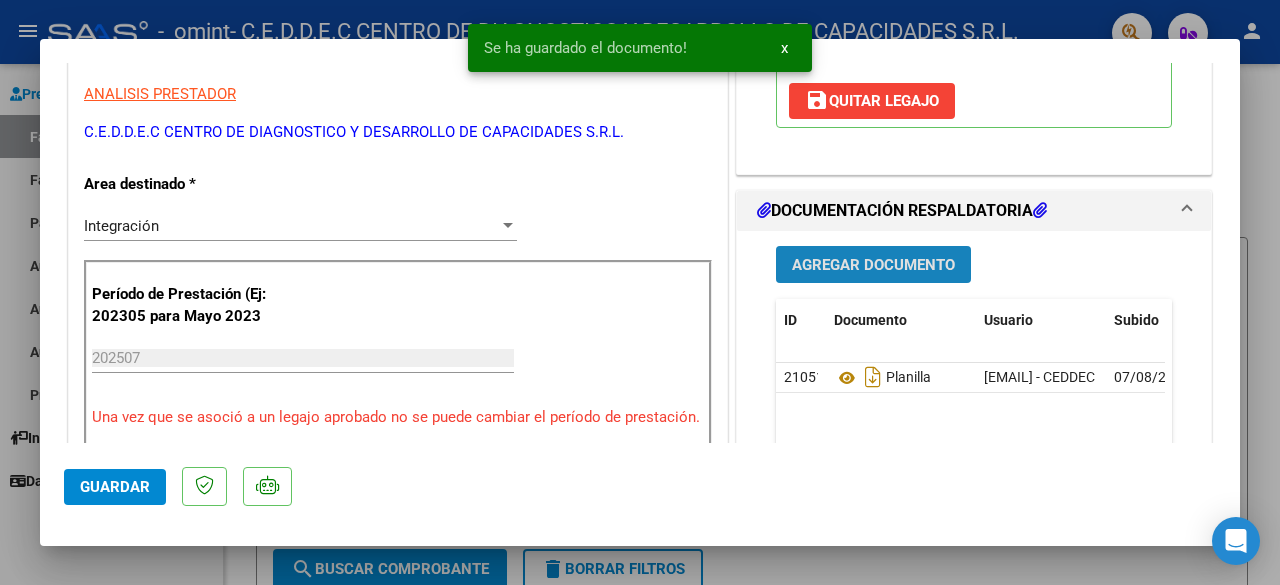 click on "Agregar Documento" at bounding box center [873, 265] 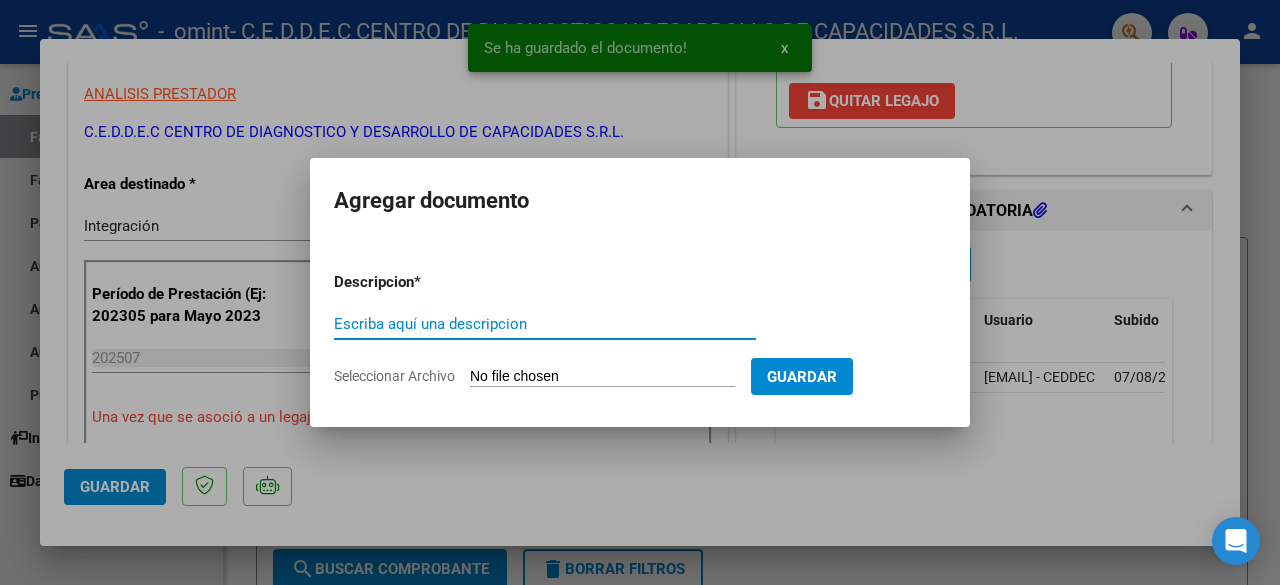 click on "Escriba aquí una descripcion" at bounding box center (545, 324) 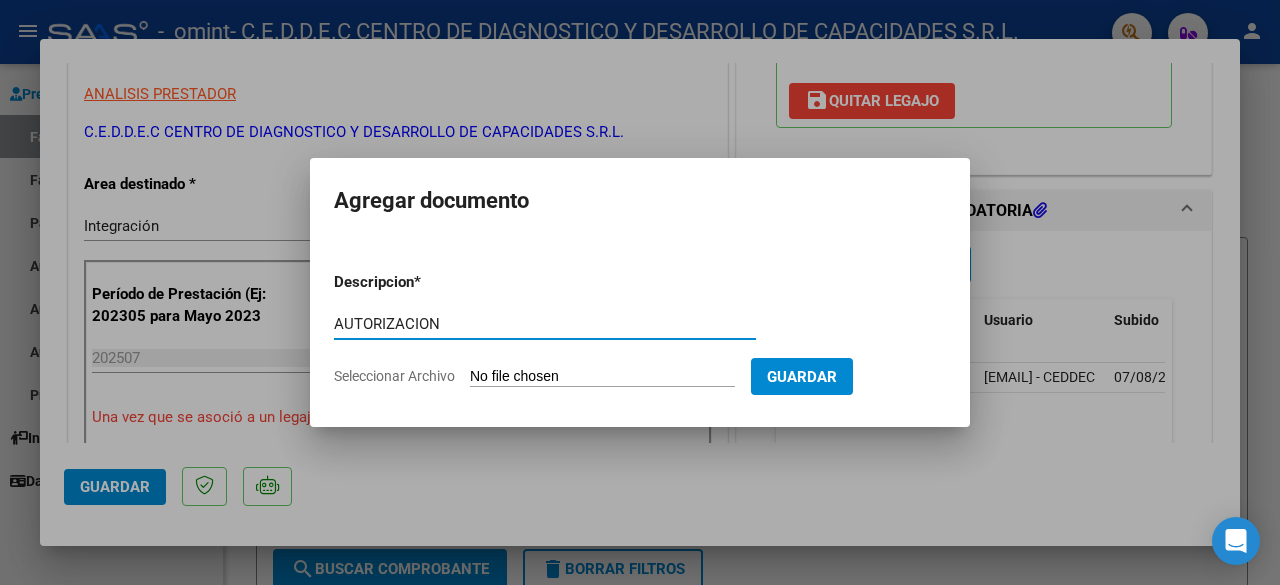 type on "AUTORIZACION" 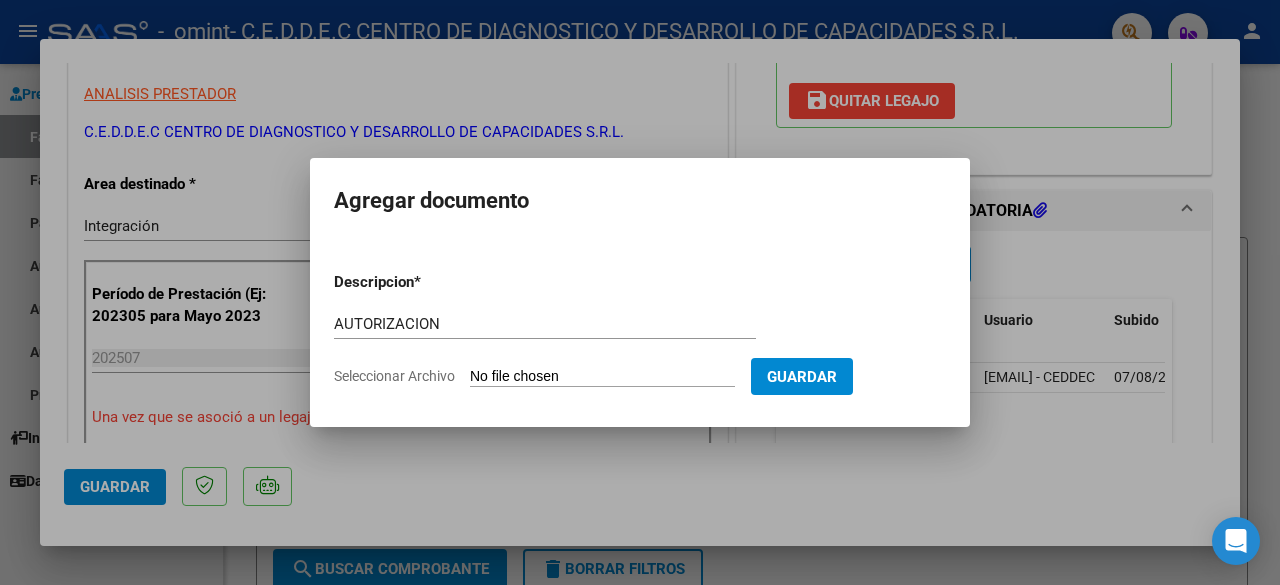 type on "C:\fakepath\33709081239_011_00003_00020555_AUTORIZACION.pdf" 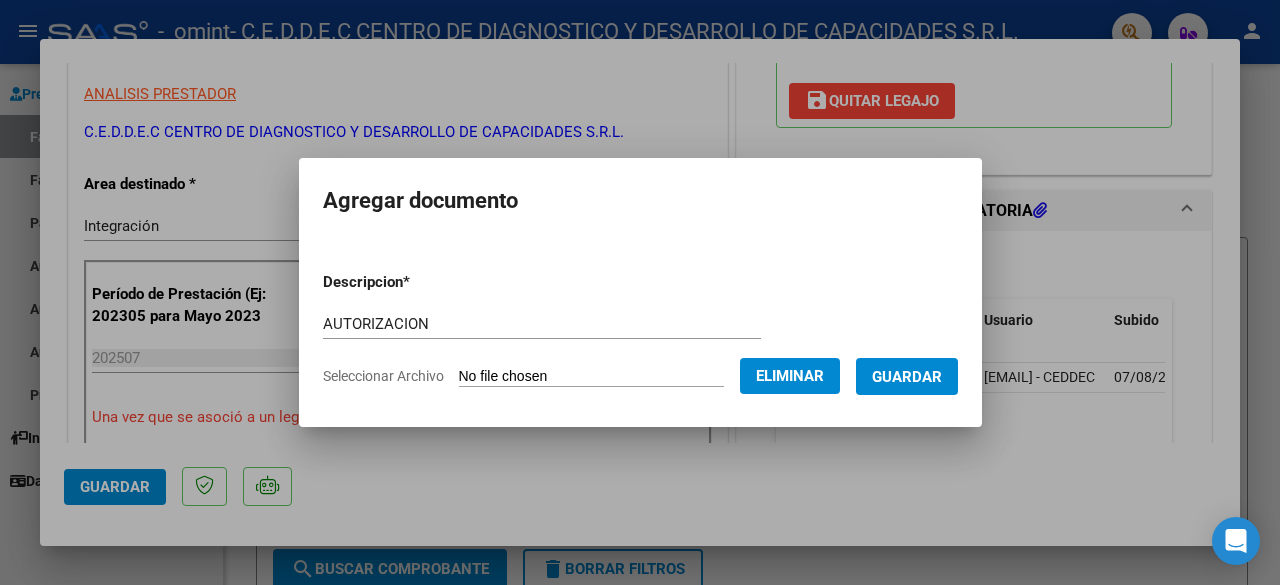 click on "Guardar" at bounding box center [907, 377] 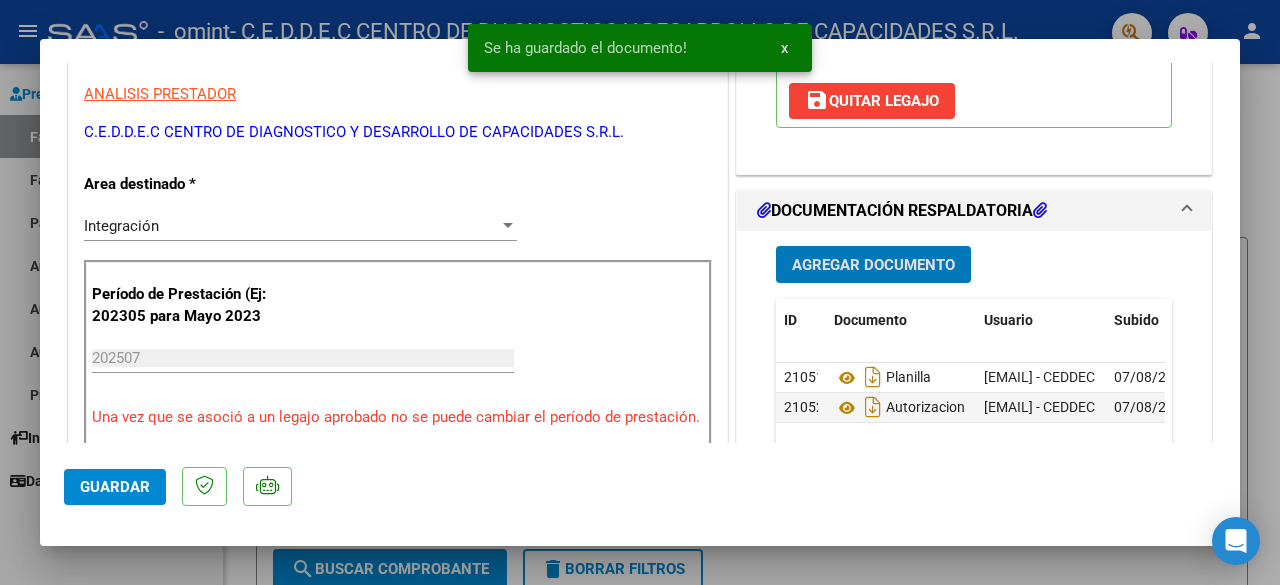 click on "Guardar" 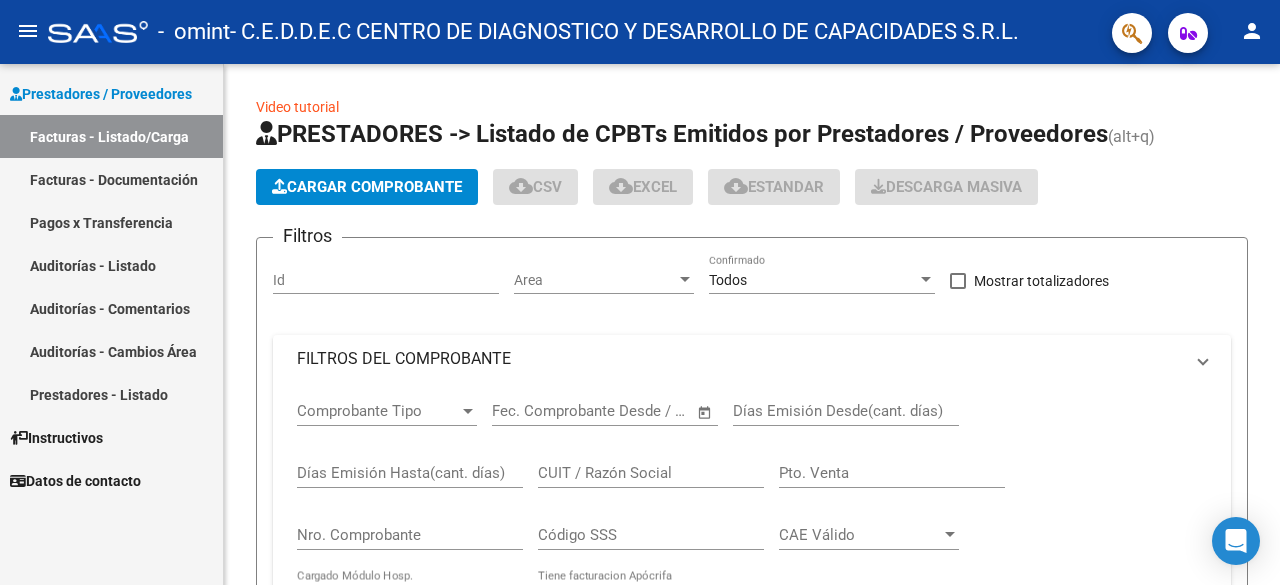 scroll, scrollTop: 0, scrollLeft: 0, axis: both 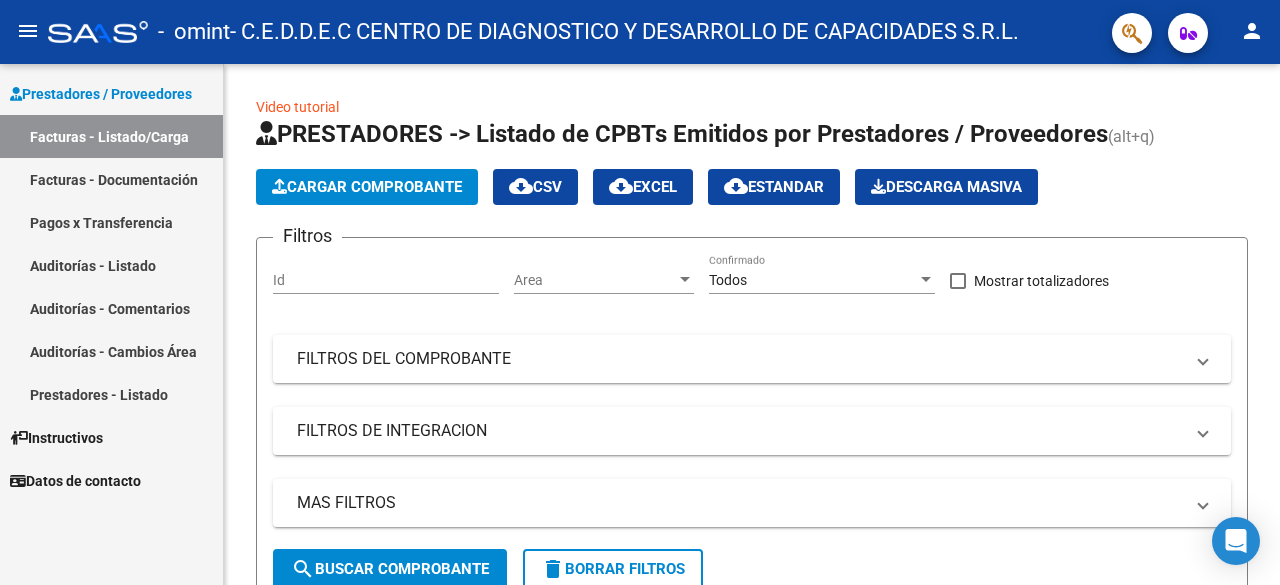 click on "Pagos x Transferencia" at bounding box center [111, 222] 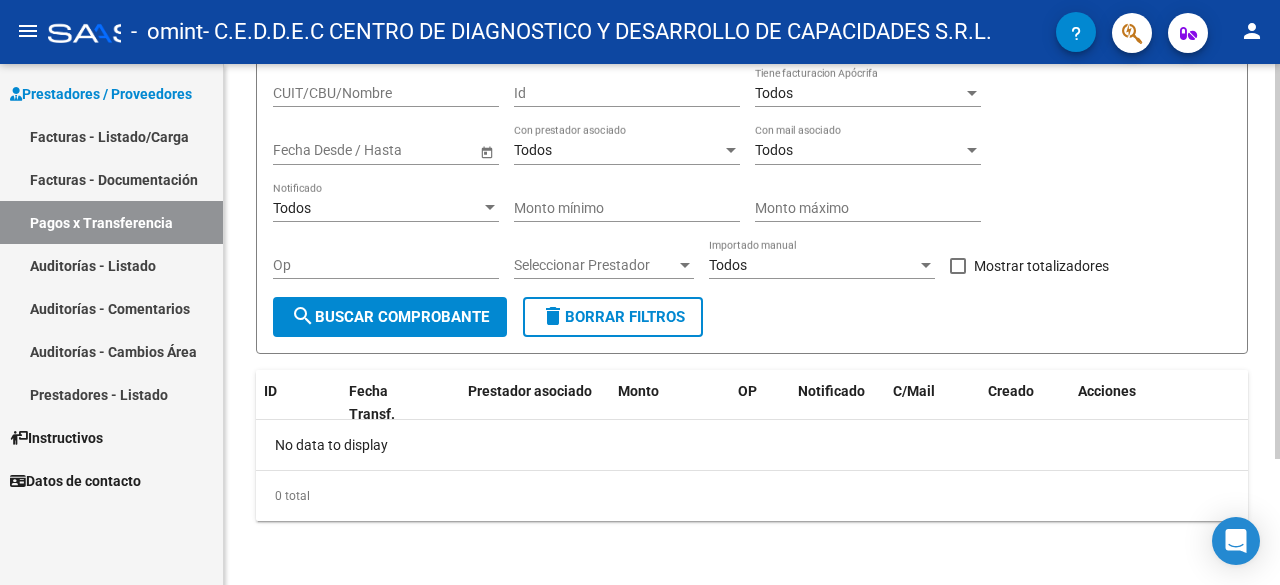 scroll, scrollTop: 0, scrollLeft: 0, axis: both 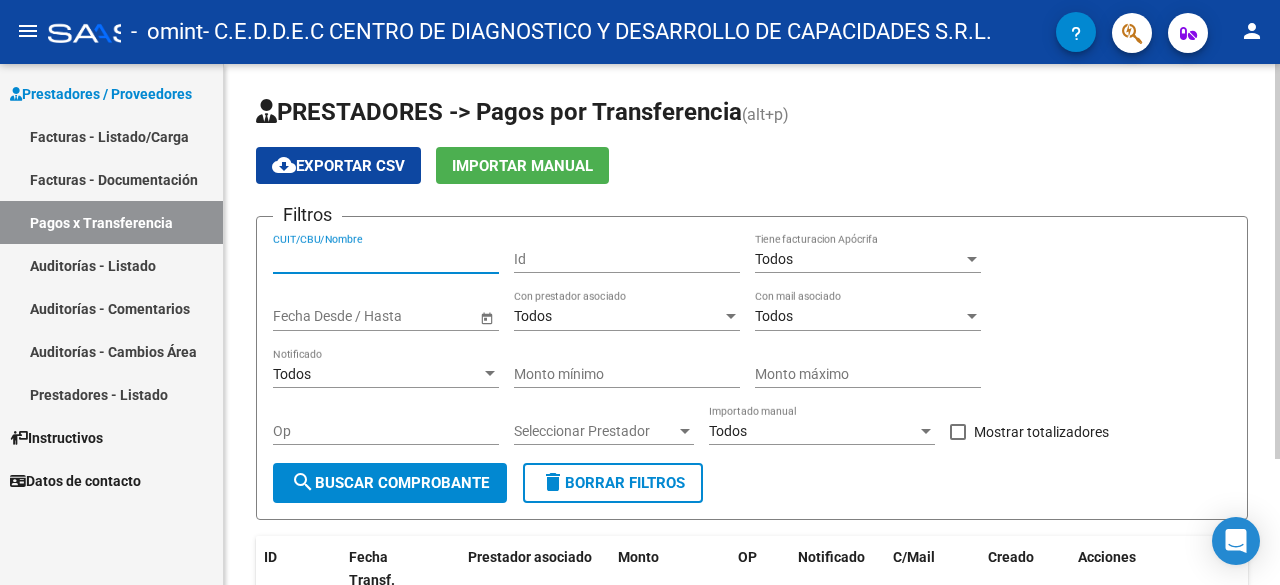 click on "CUIT/CBU/Nombre" at bounding box center (386, 259) 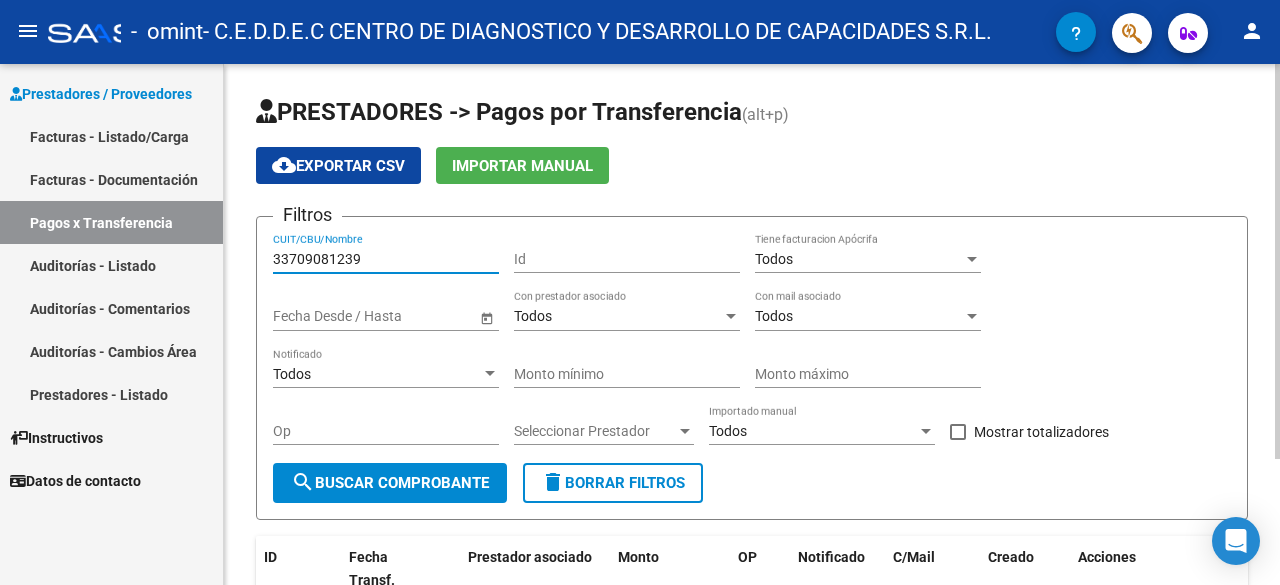 type on "33709081239" 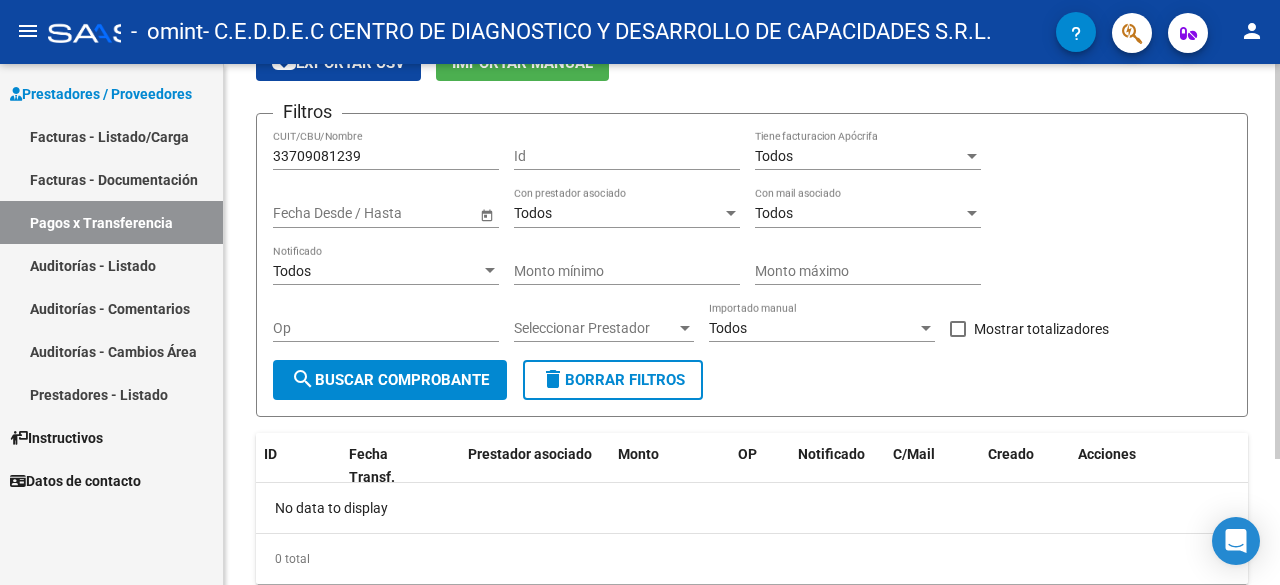 scroll, scrollTop: 166, scrollLeft: 0, axis: vertical 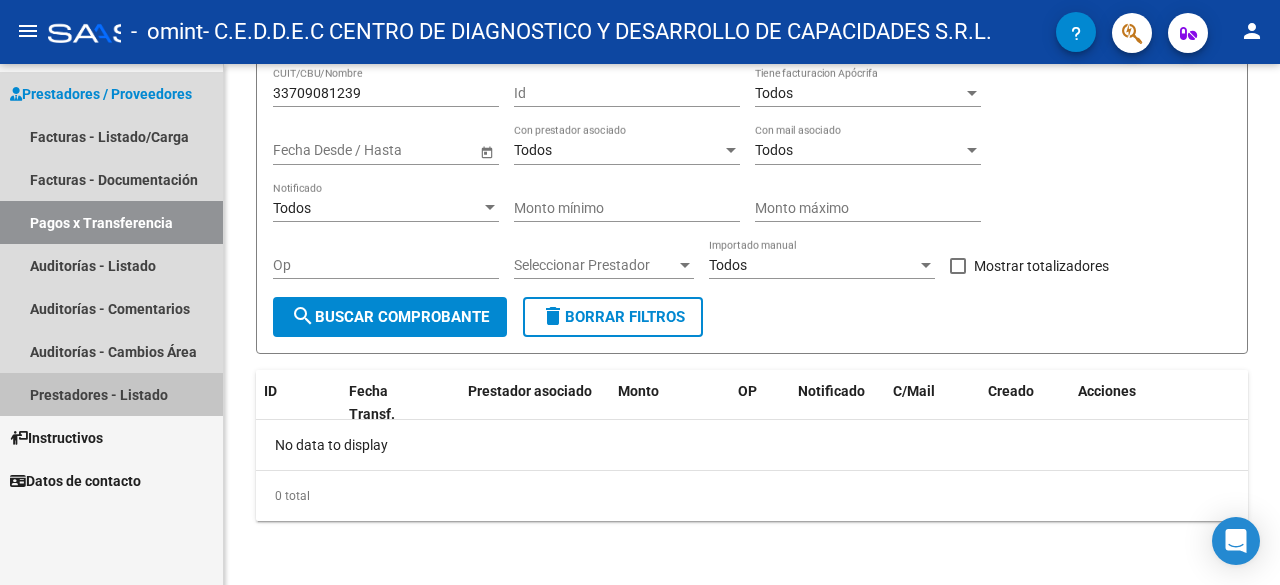 click on "Prestadores - Listado" at bounding box center [111, 394] 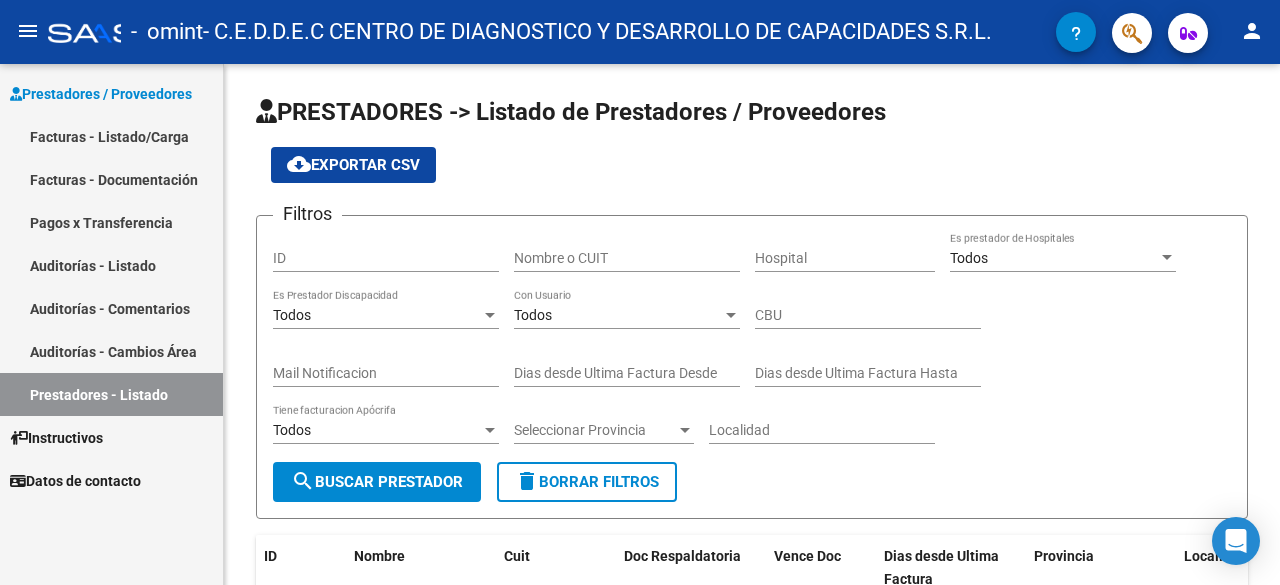 click on "Instructivos" at bounding box center (56, 438) 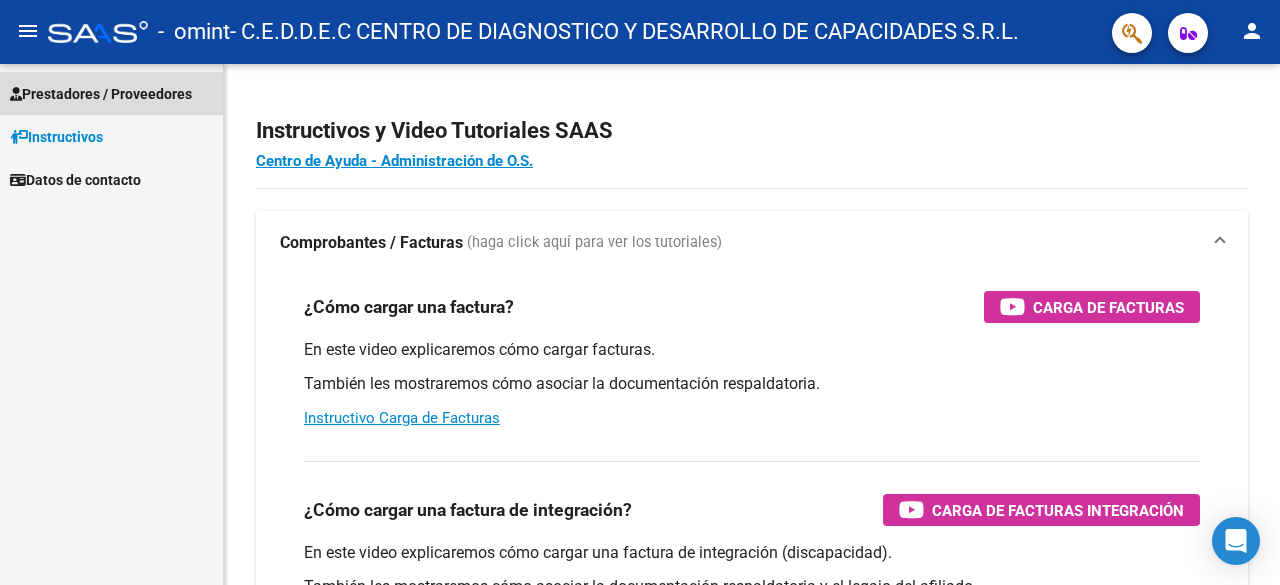 click on "Prestadores / Proveedores" at bounding box center [101, 94] 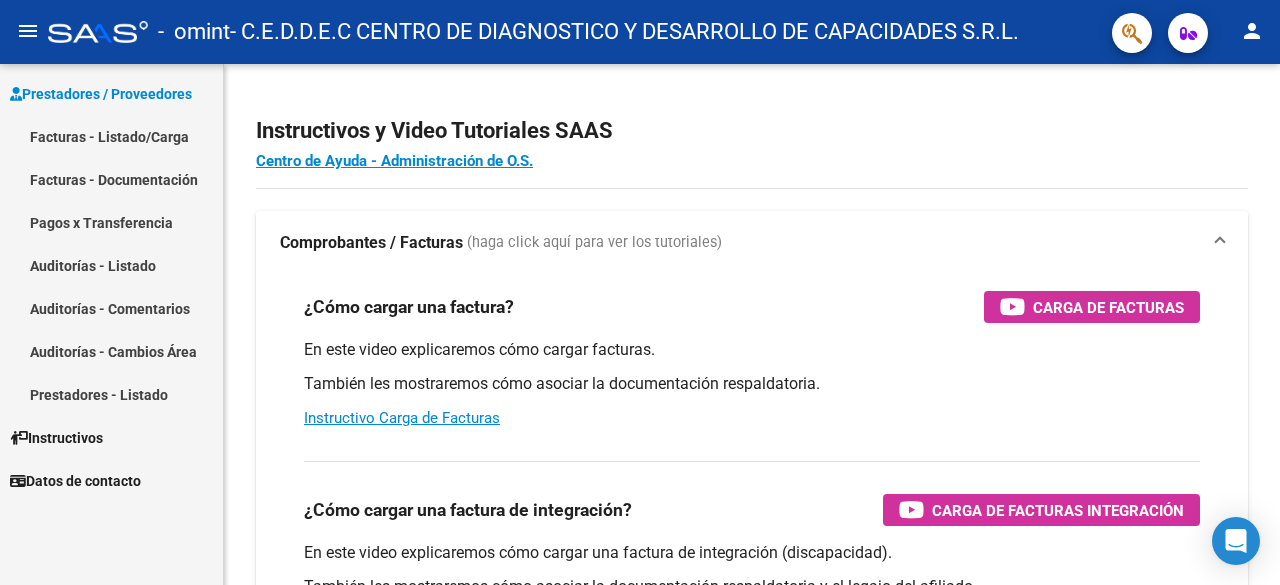 click on "Facturas - Listado/Carga" at bounding box center (111, 136) 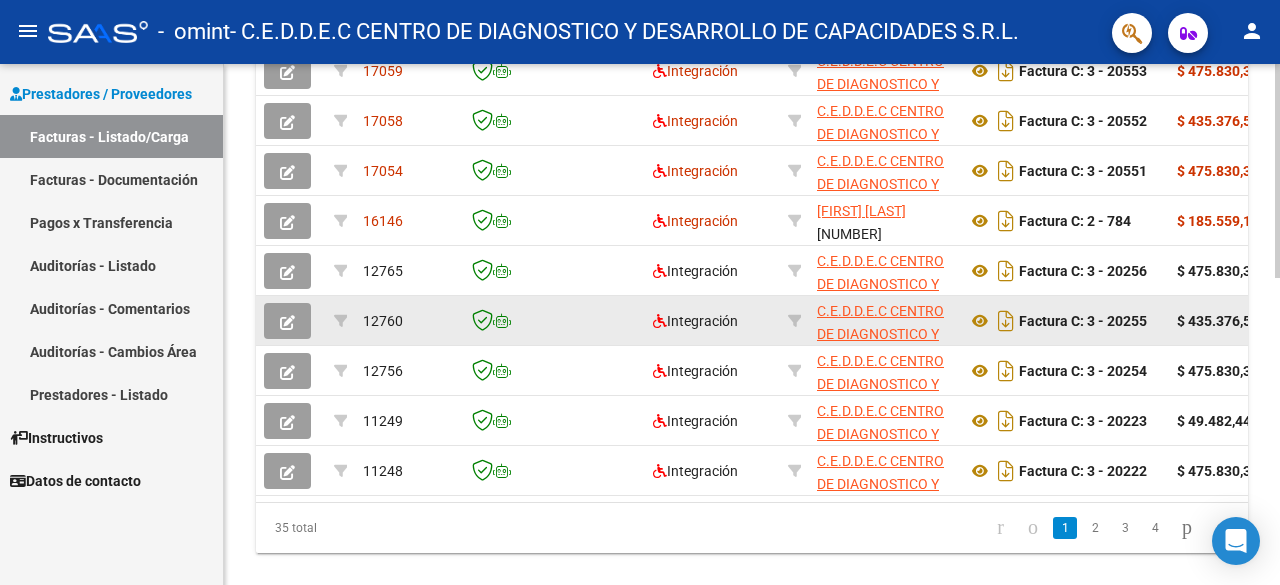 scroll, scrollTop: 700, scrollLeft: 0, axis: vertical 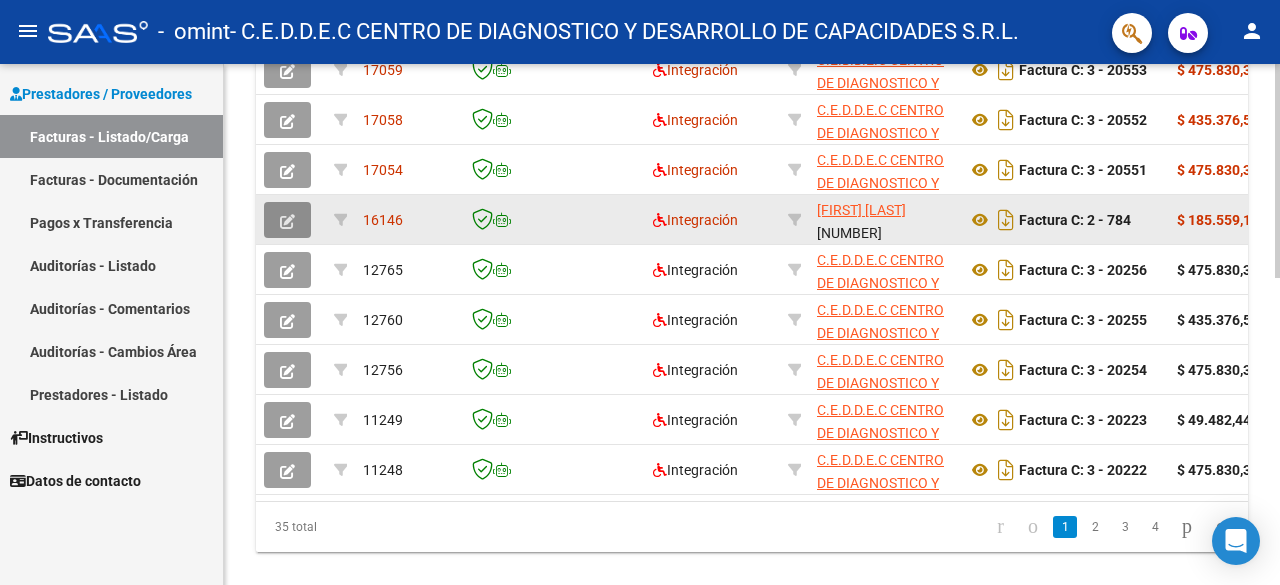 click 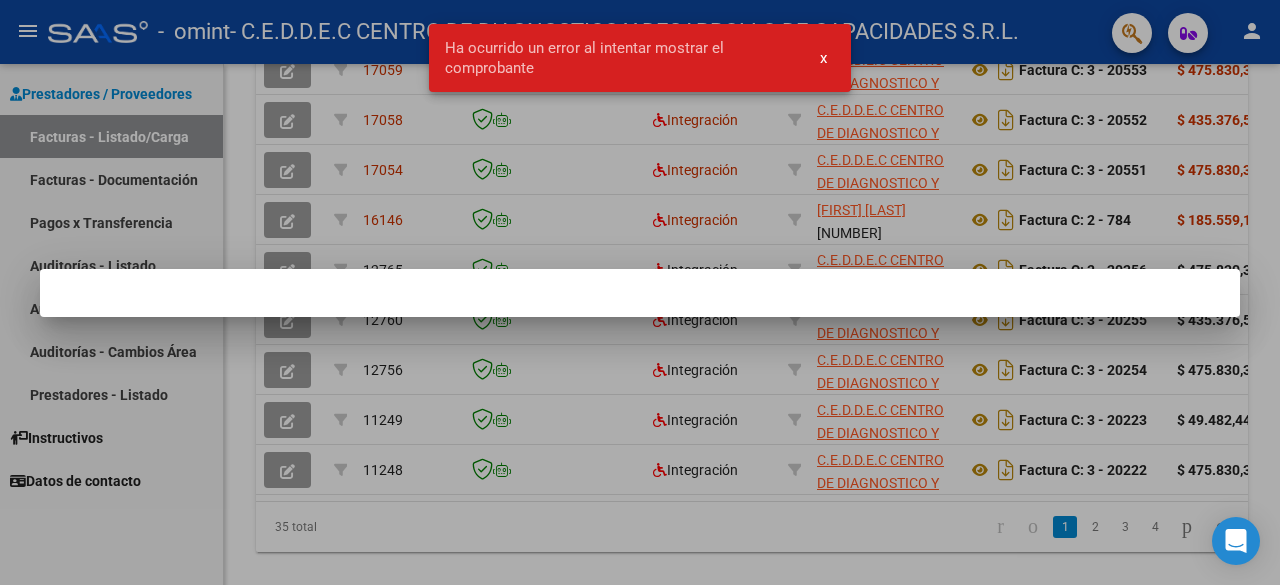 click on "x" at bounding box center [823, 58] 